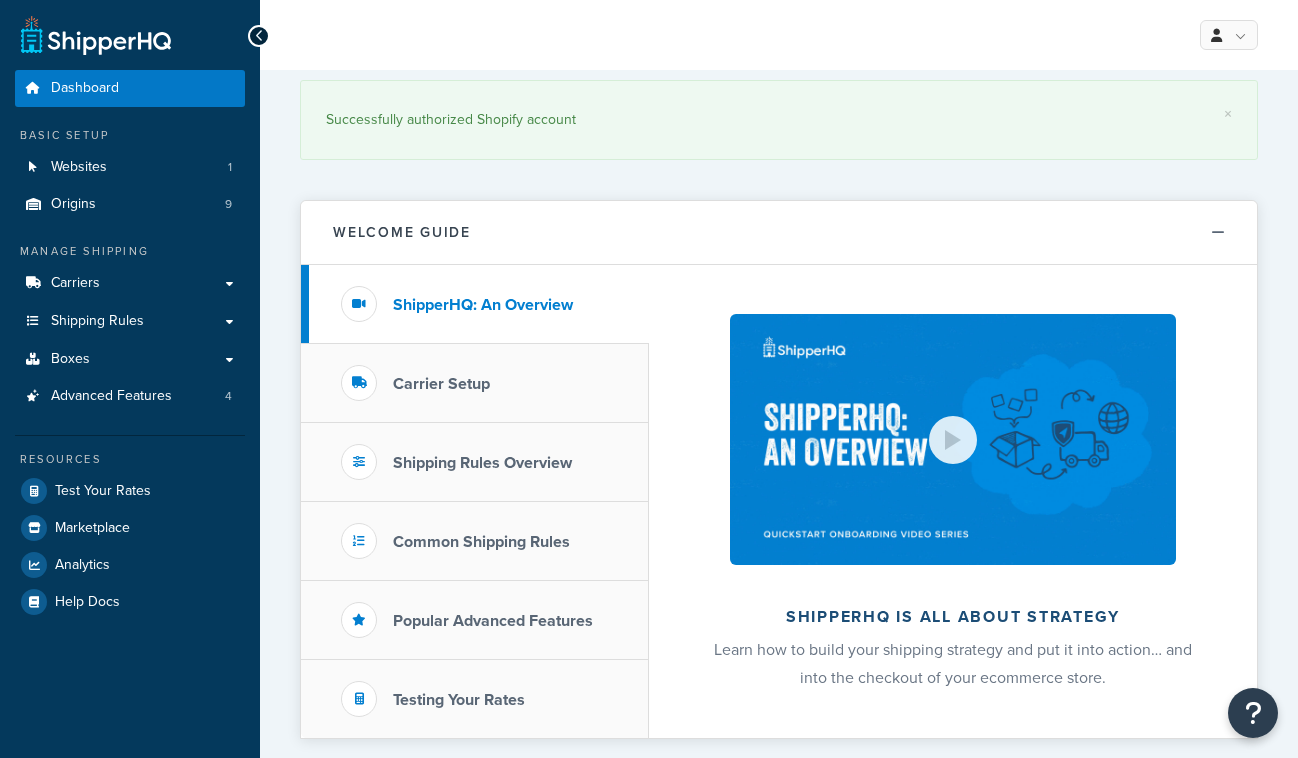 scroll, scrollTop: 0, scrollLeft: 0, axis: both 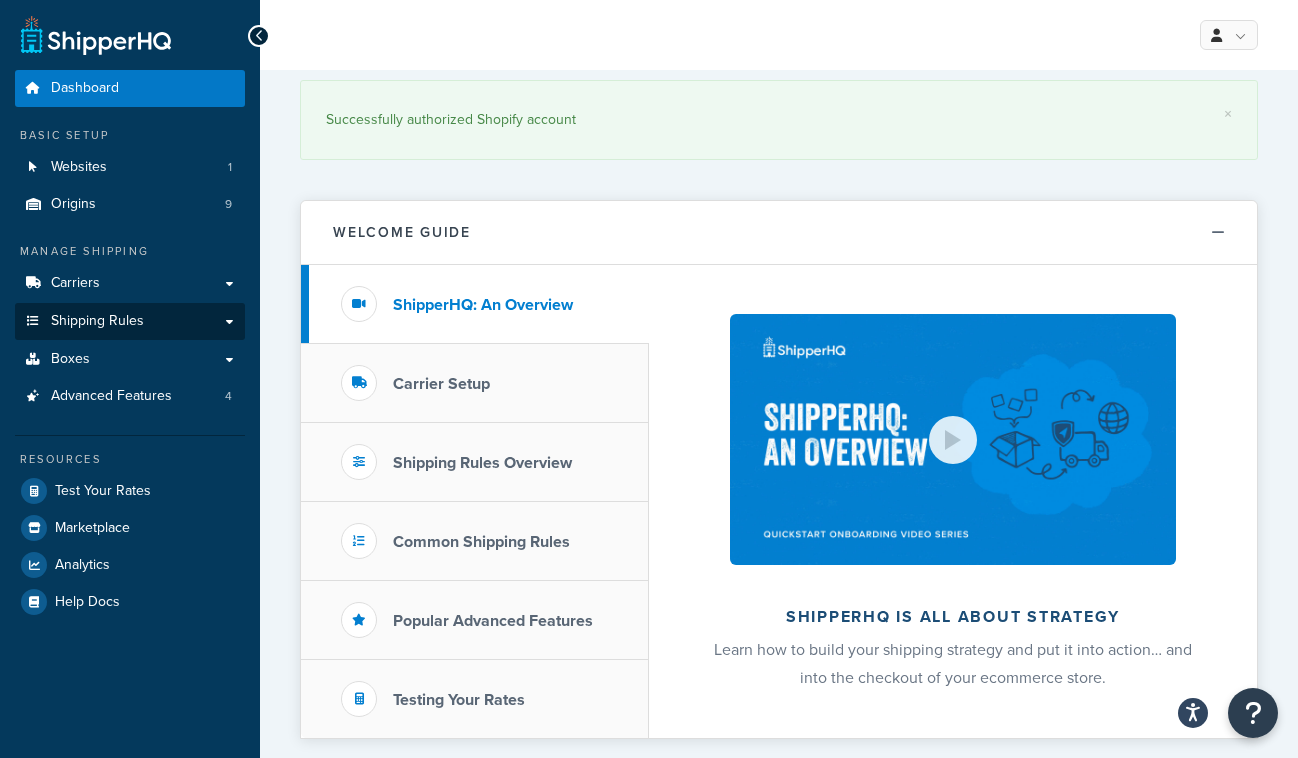 click on "Shipping Rules" at bounding box center [97, 321] 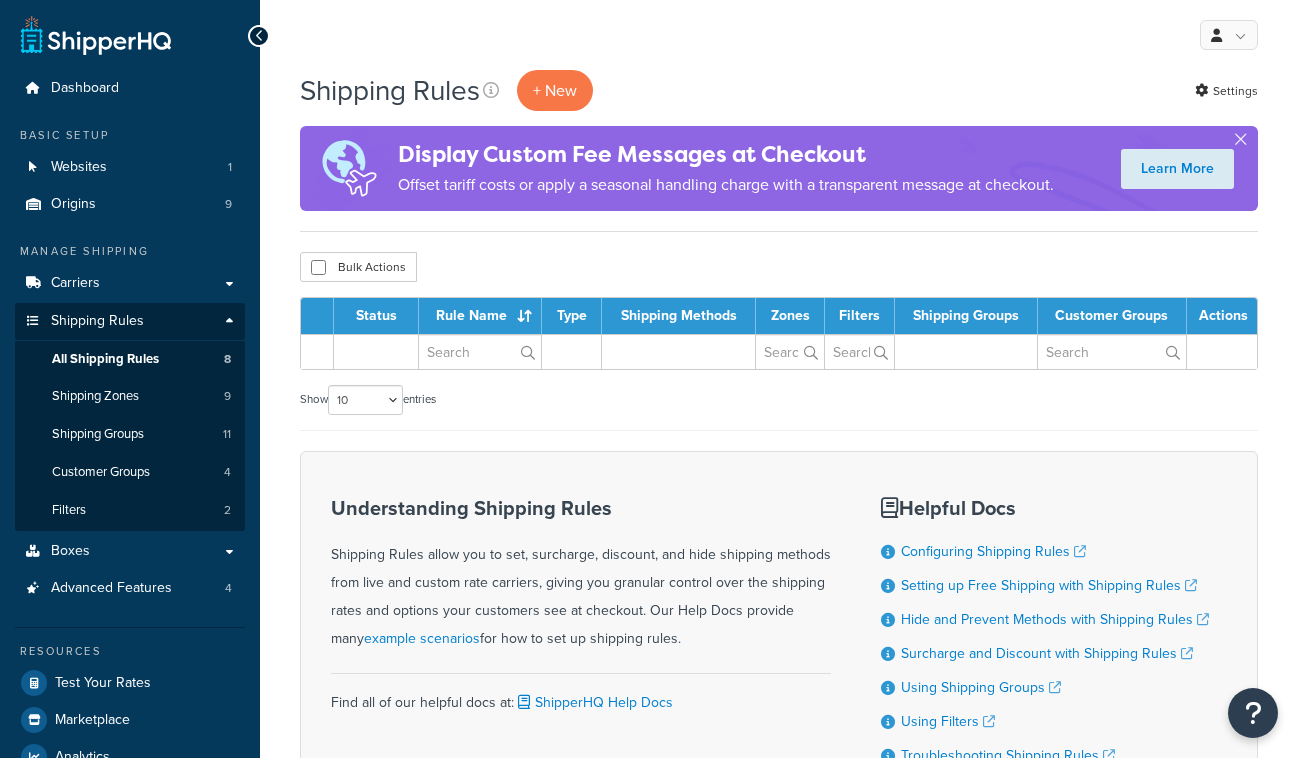 scroll, scrollTop: 0, scrollLeft: 0, axis: both 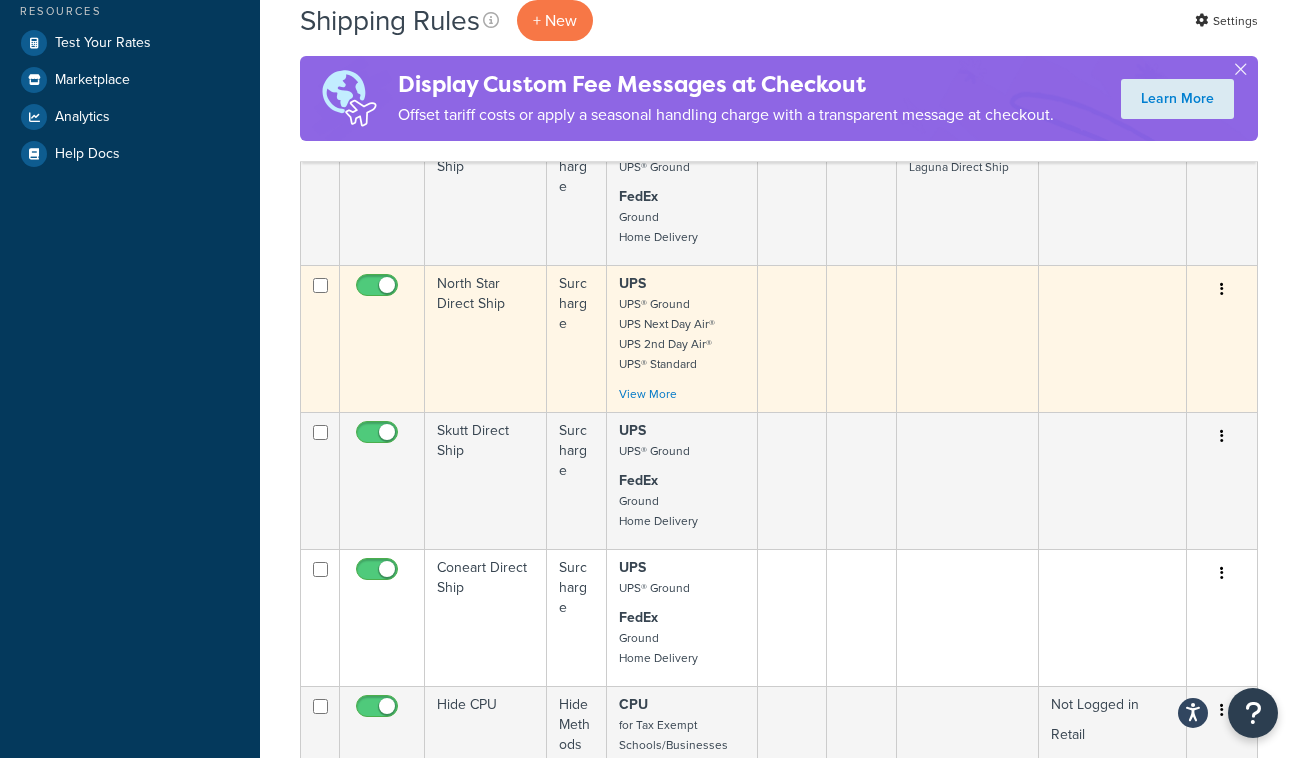click on "North Star Direct Ship" at bounding box center [486, 338] 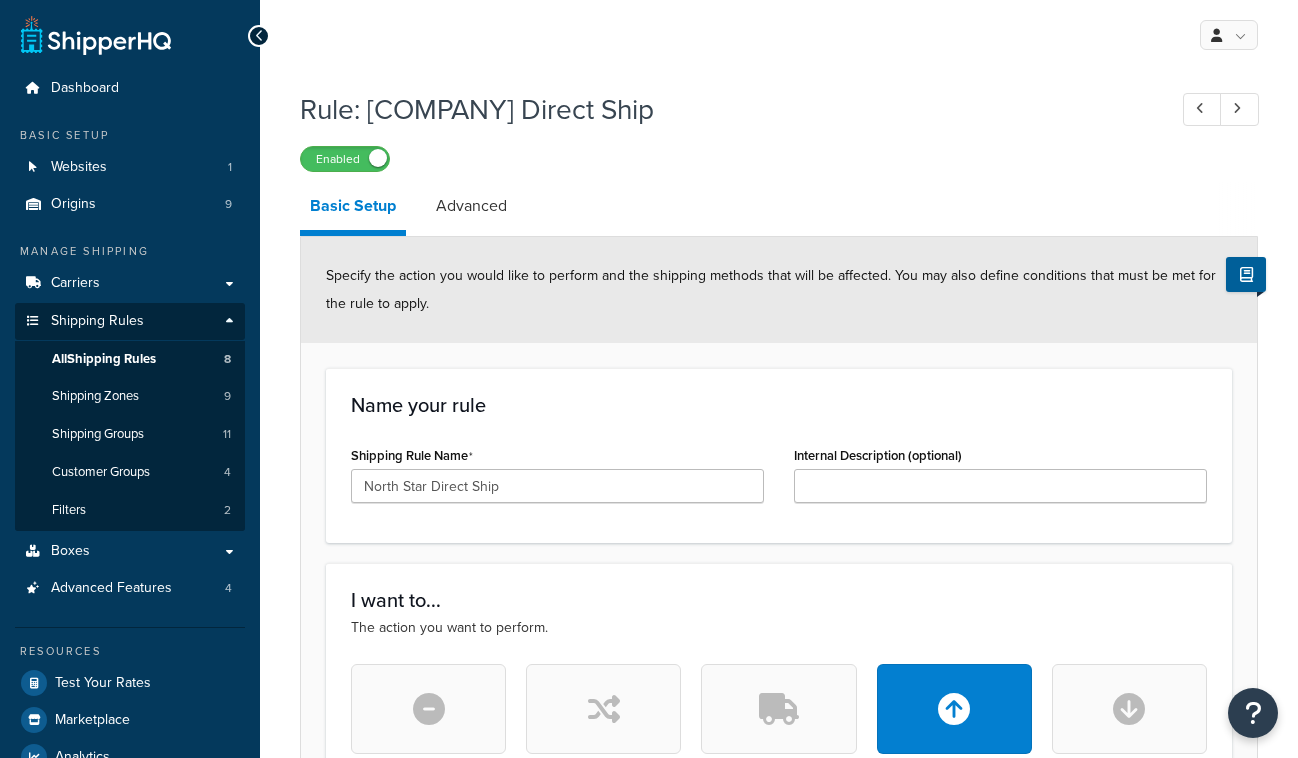 select on "ITEM" 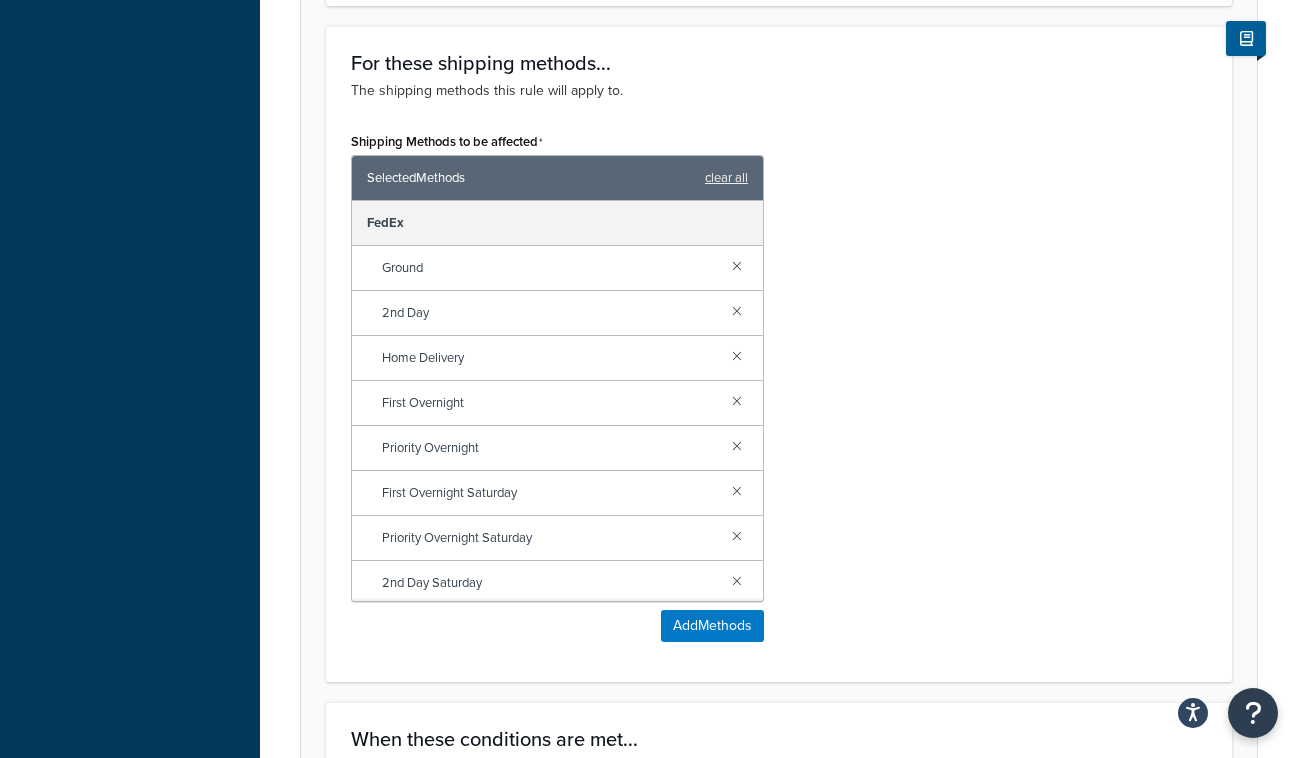 scroll, scrollTop: 1253, scrollLeft: 0, axis: vertical 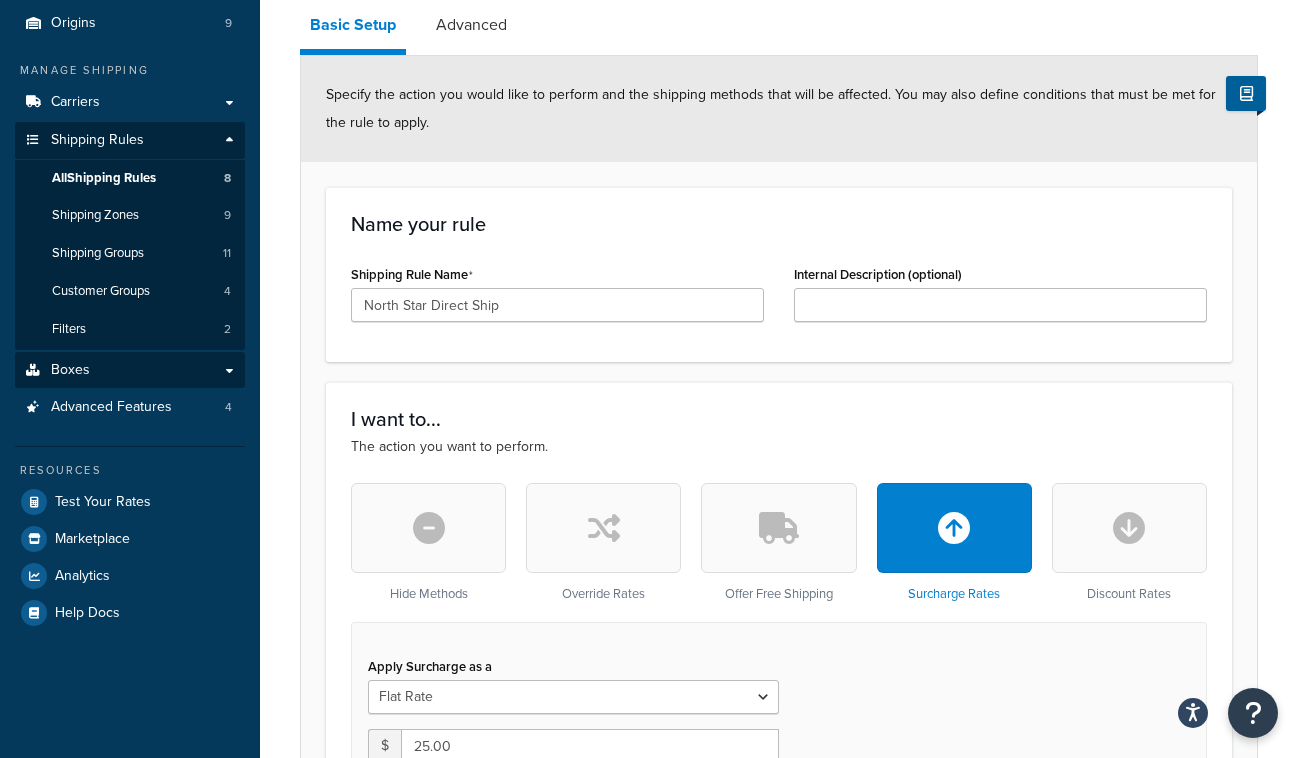 click on "Boxes" at bounding box center (130, 370) 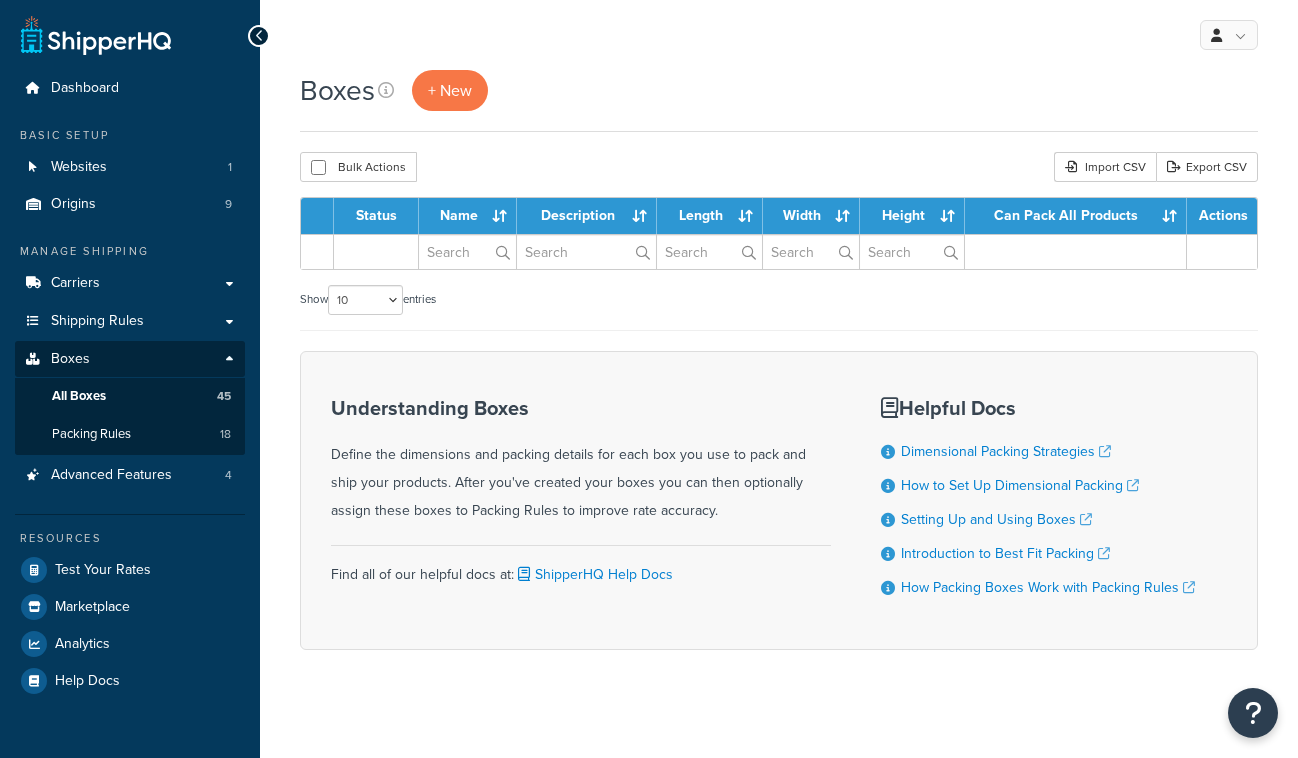 scroll, scrollTop: 0, scrollLeft: 0, axis: both 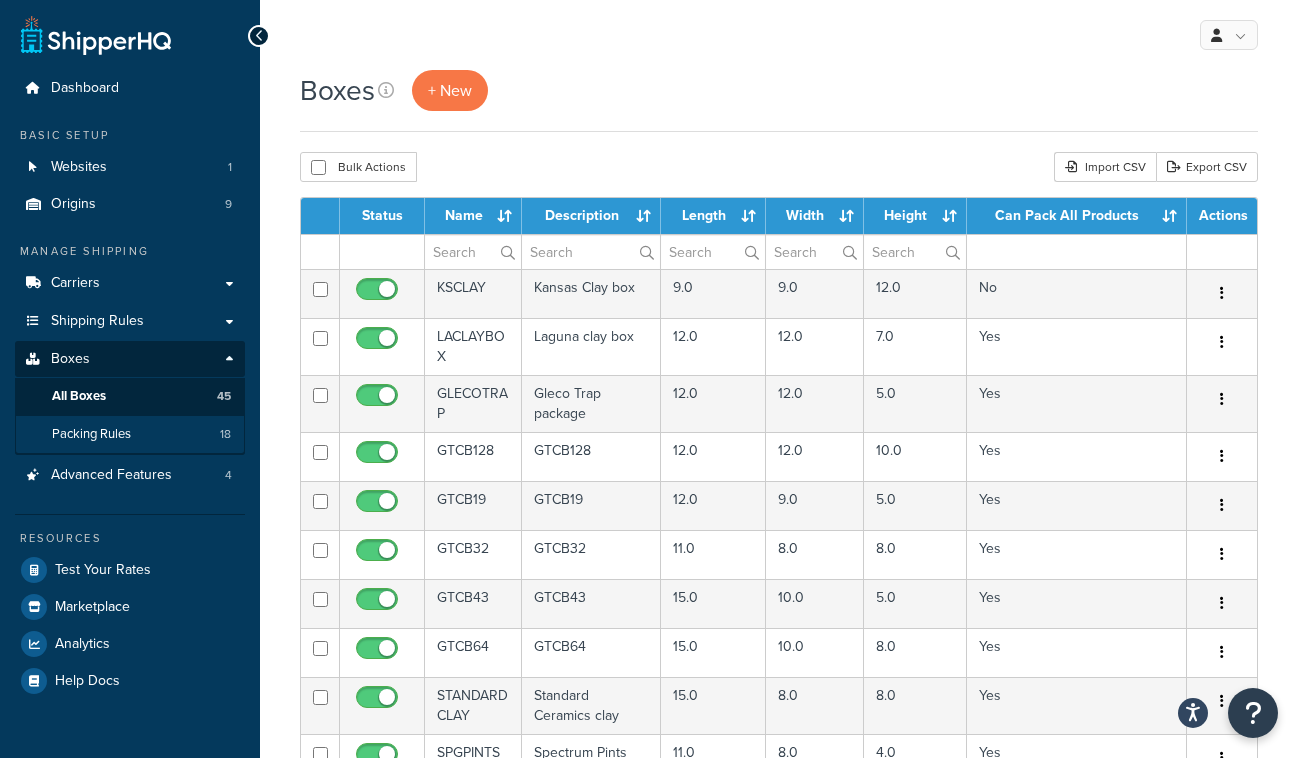 click on "Packing Rules" at bounding box center (91, 434) 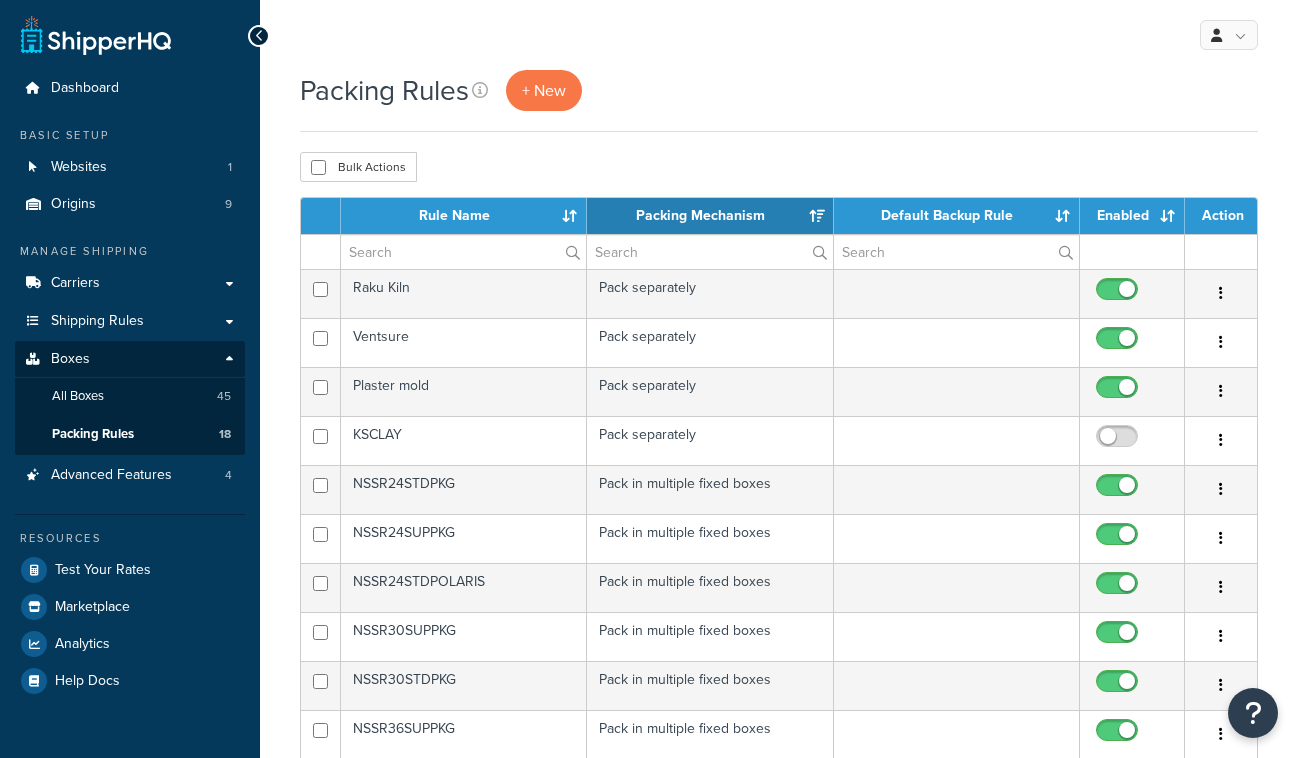 select on "15" 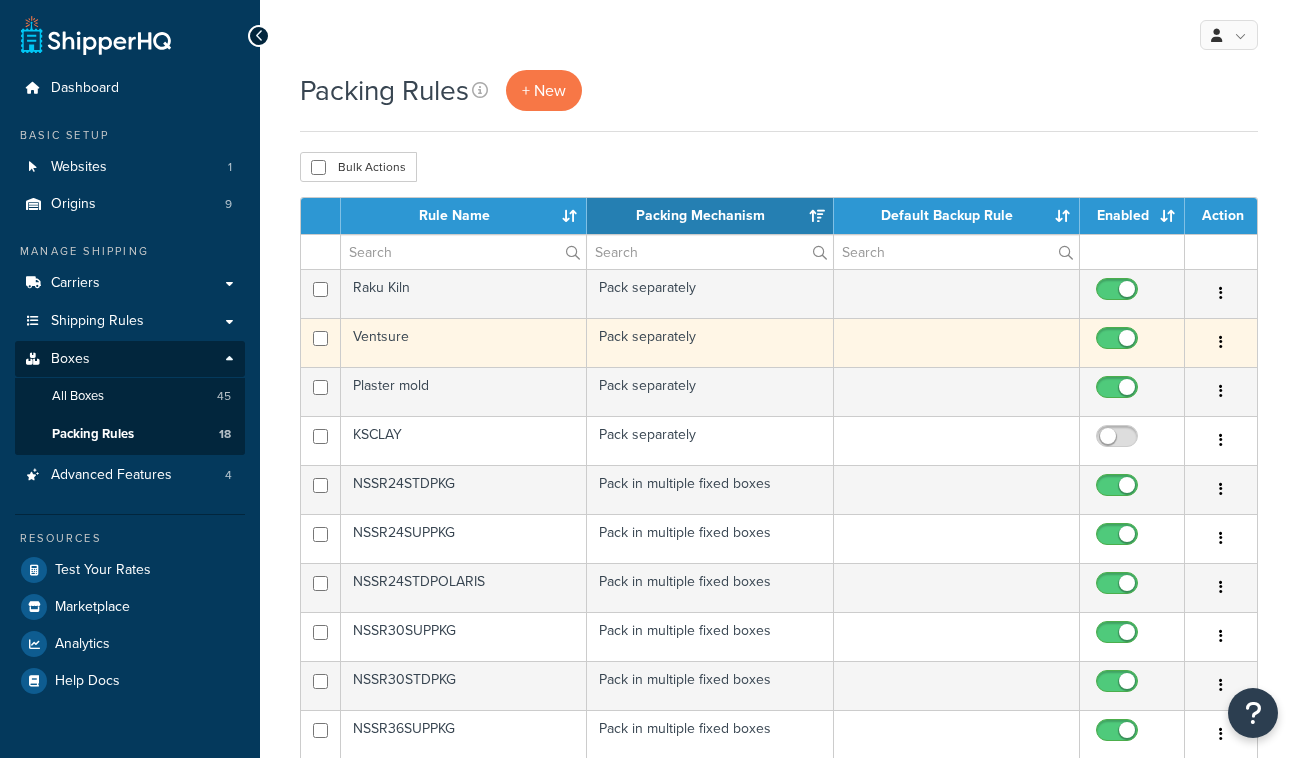 scroll, scrollTop: 0, scrollLeft: 0, axis: both 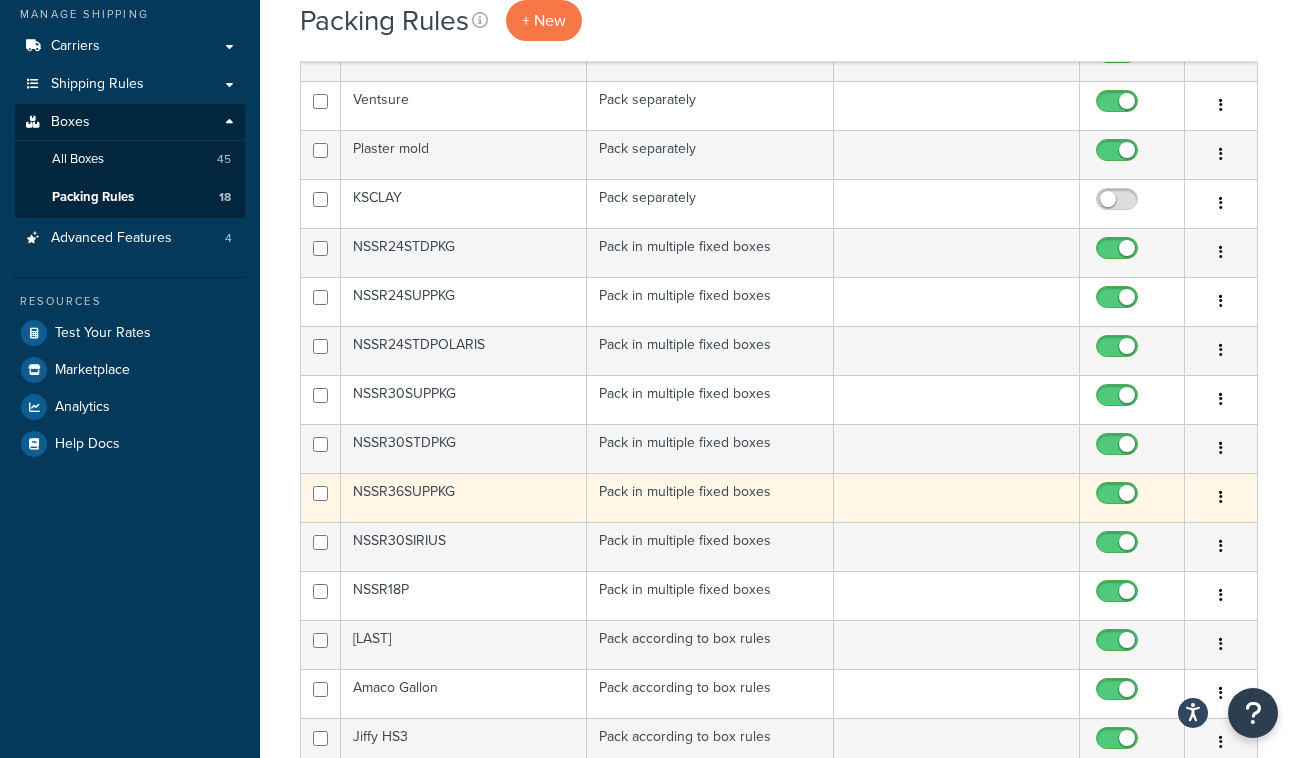 click at bounding box center (1221, 498) 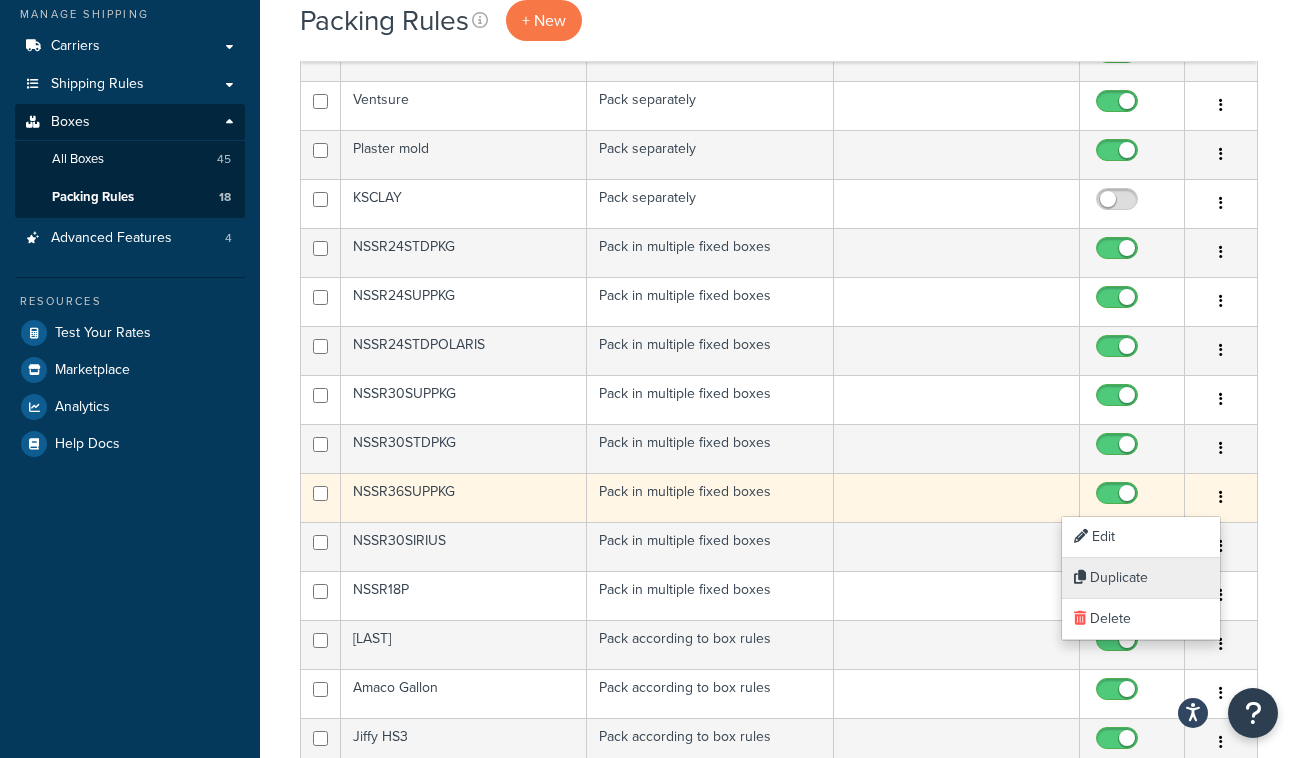 click on "Duplicate" at bounding box center [1141, 578] 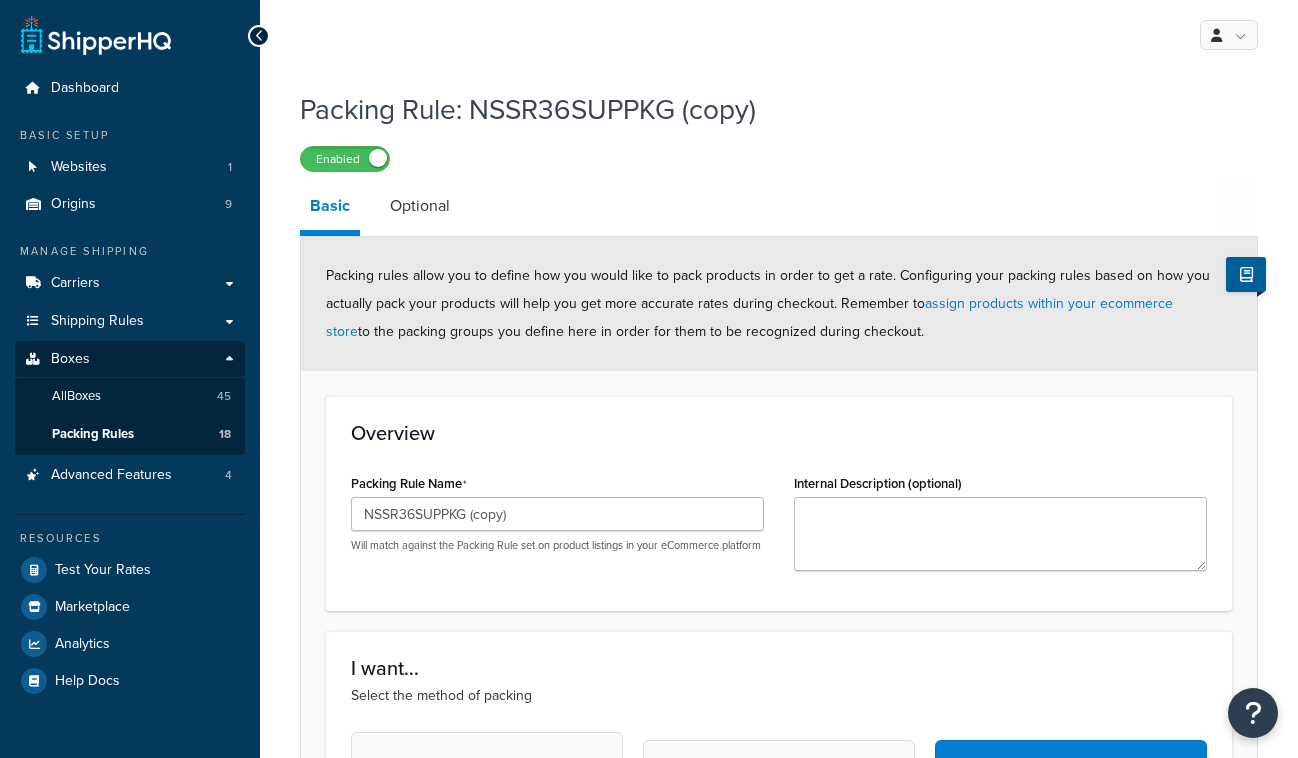 scroll, scrollTop: 0, scrollLeft: 0, axis: both 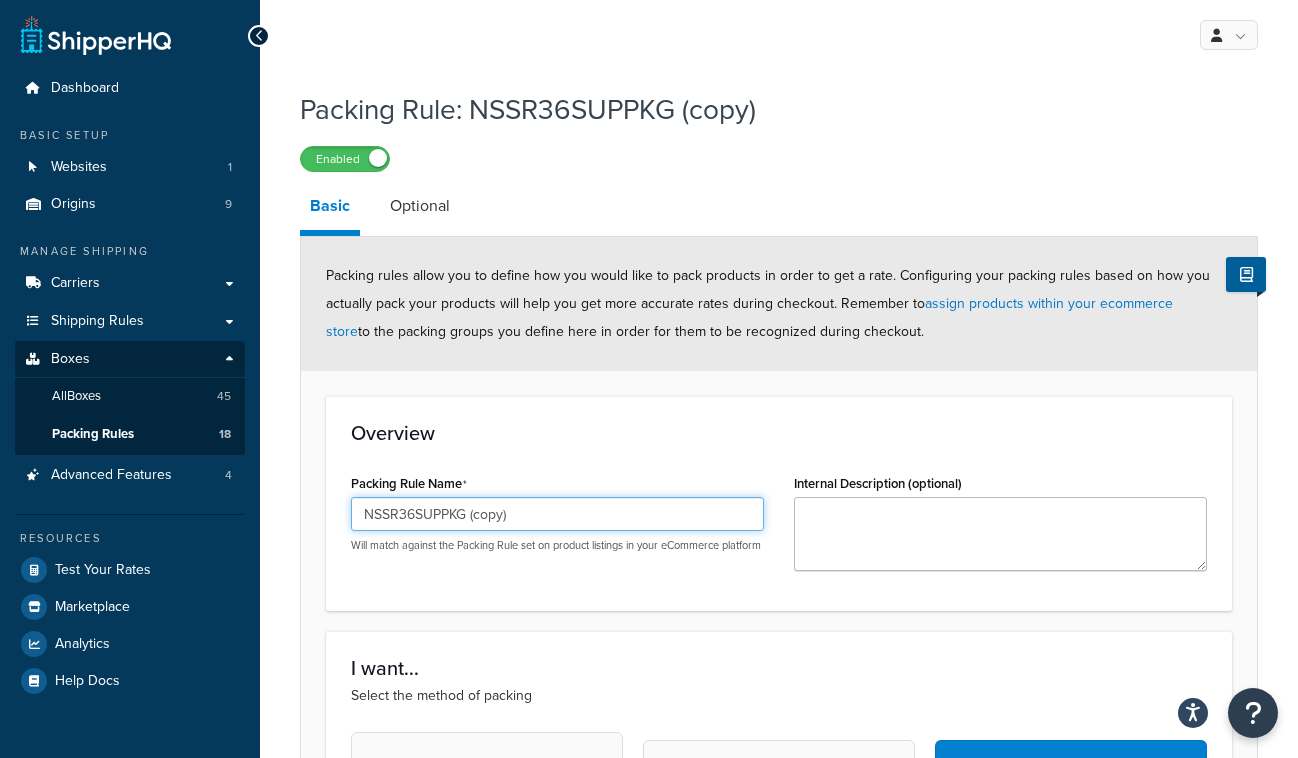 click on "NSSR36SUPPKG (copy)" at bounding box center [557, 514] 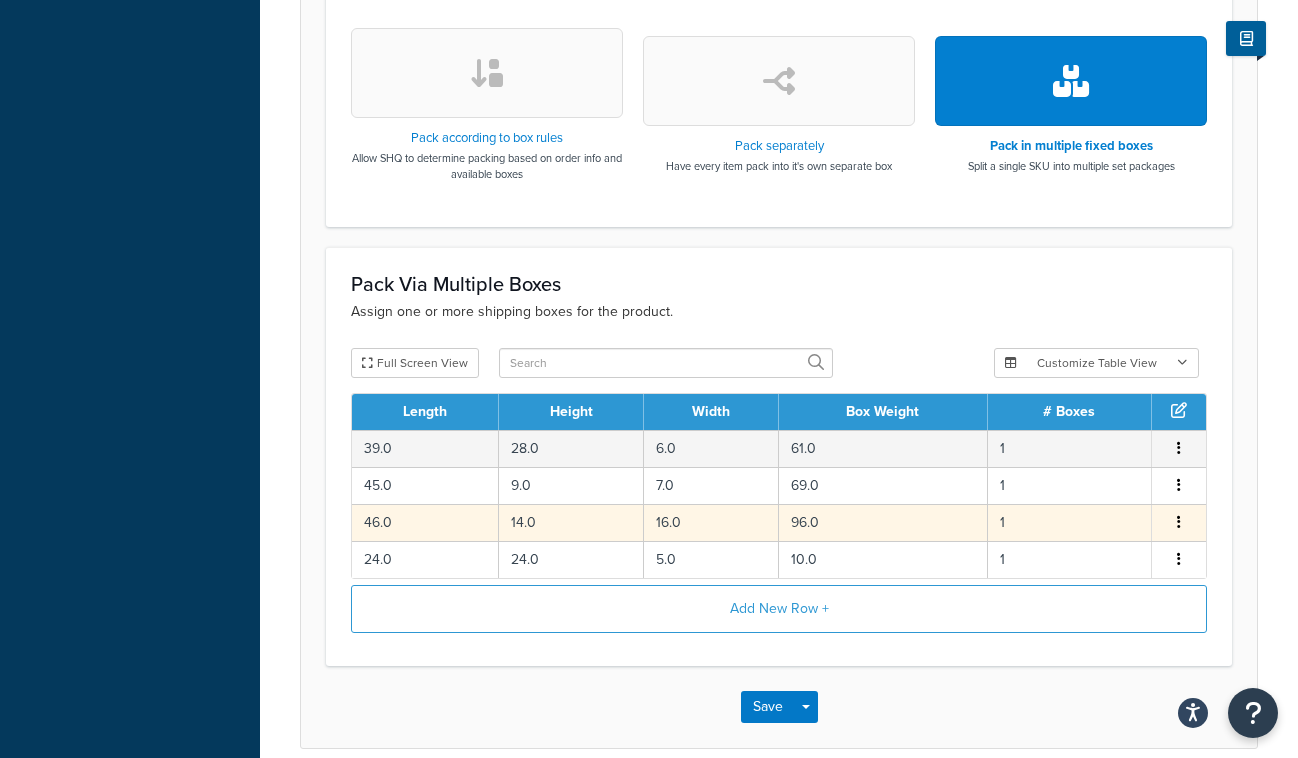 scroll, scrollTop: 704, scrollLeft: 0, axis: vertical 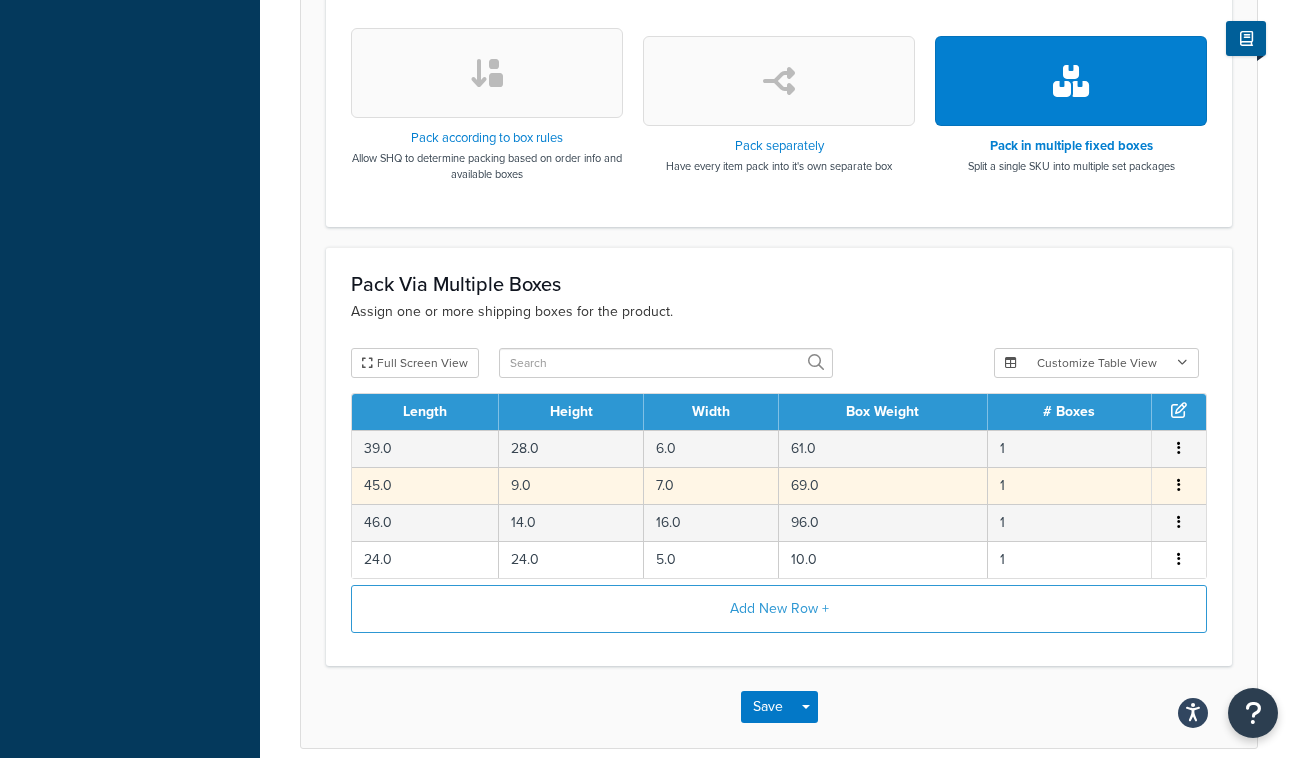 type on "NSSR36SUPER" 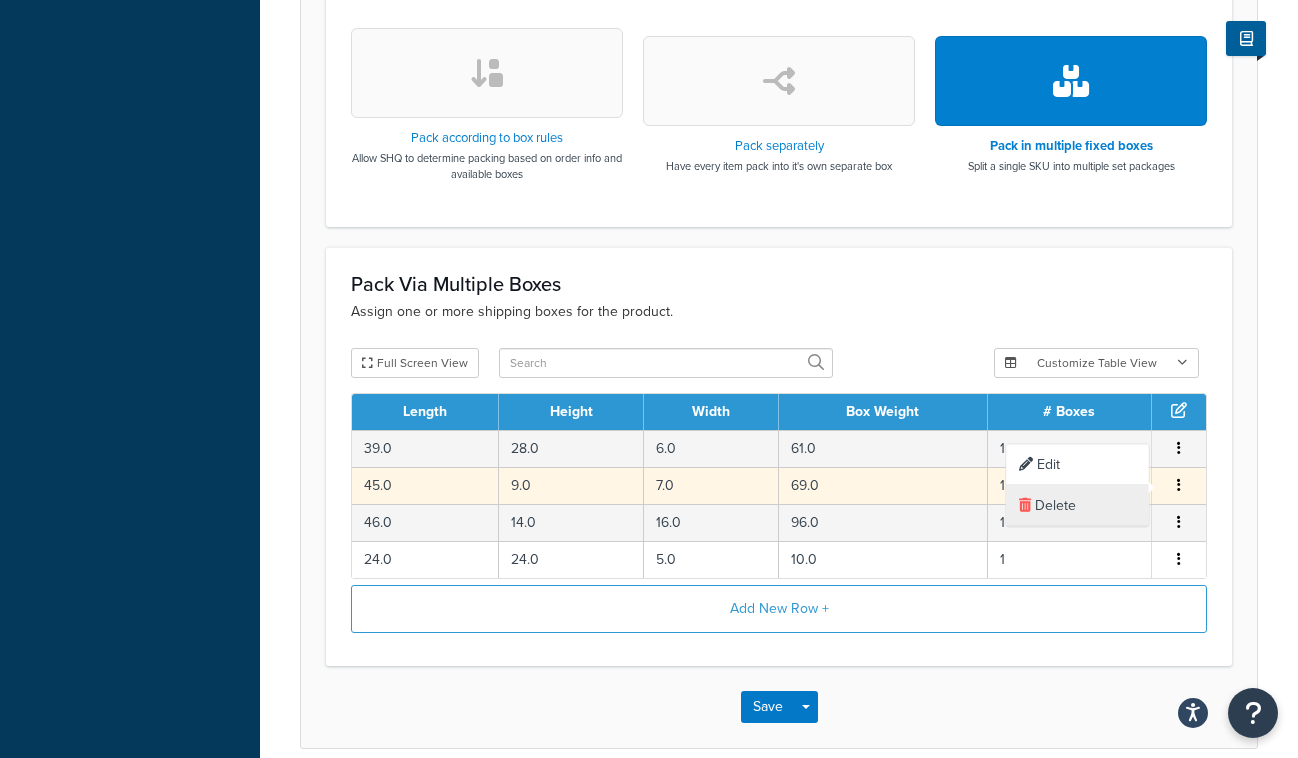 click on "Delete" at bounding box center (1078, 506) 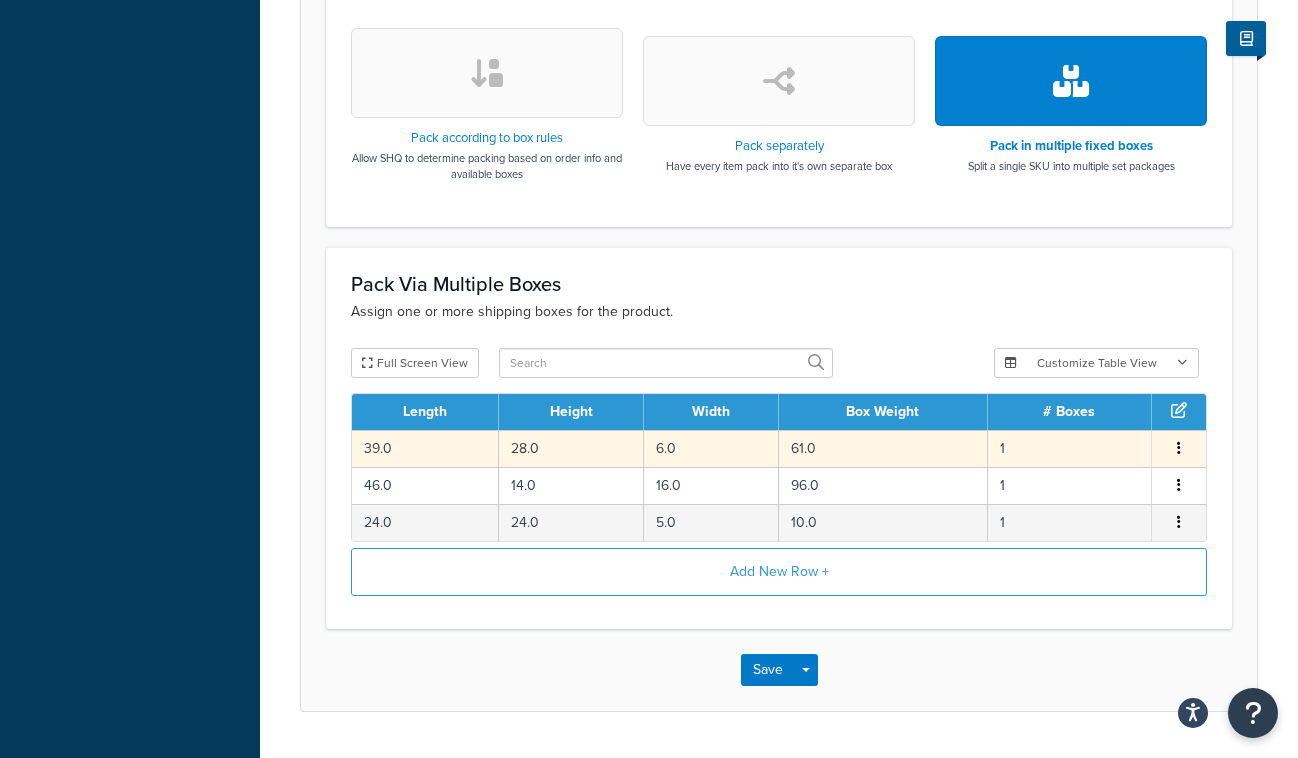 click at bounding box center [1179, 449] 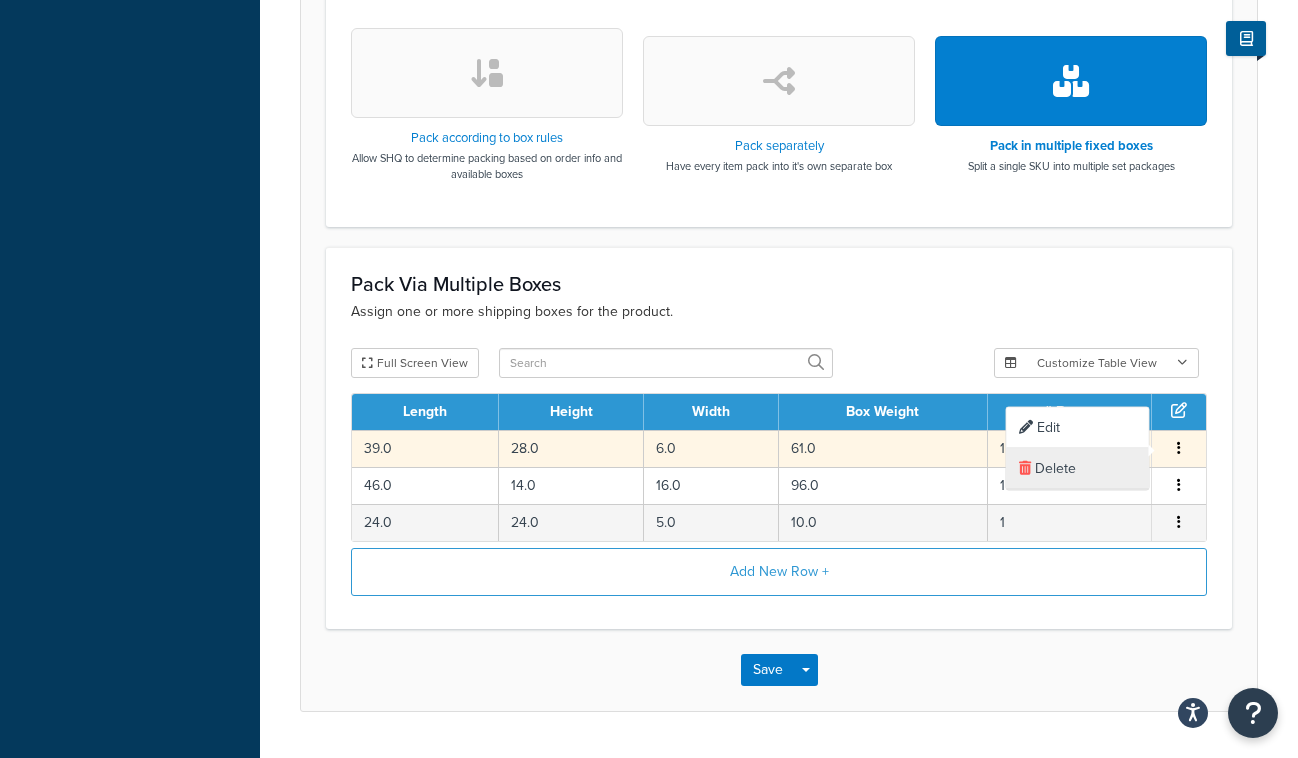 click on "Delete" at bounding box center (1078, 469) 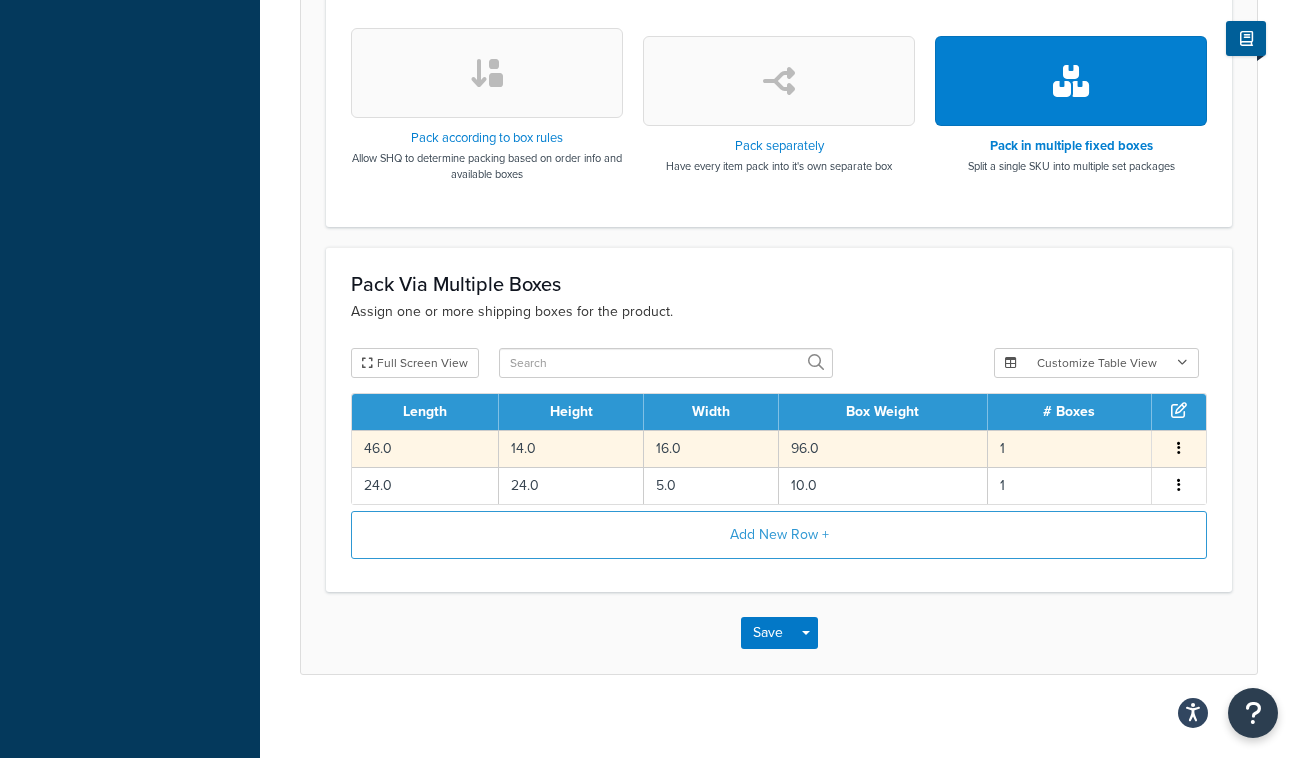 click on "96.0" at bounding box center [883, 448] 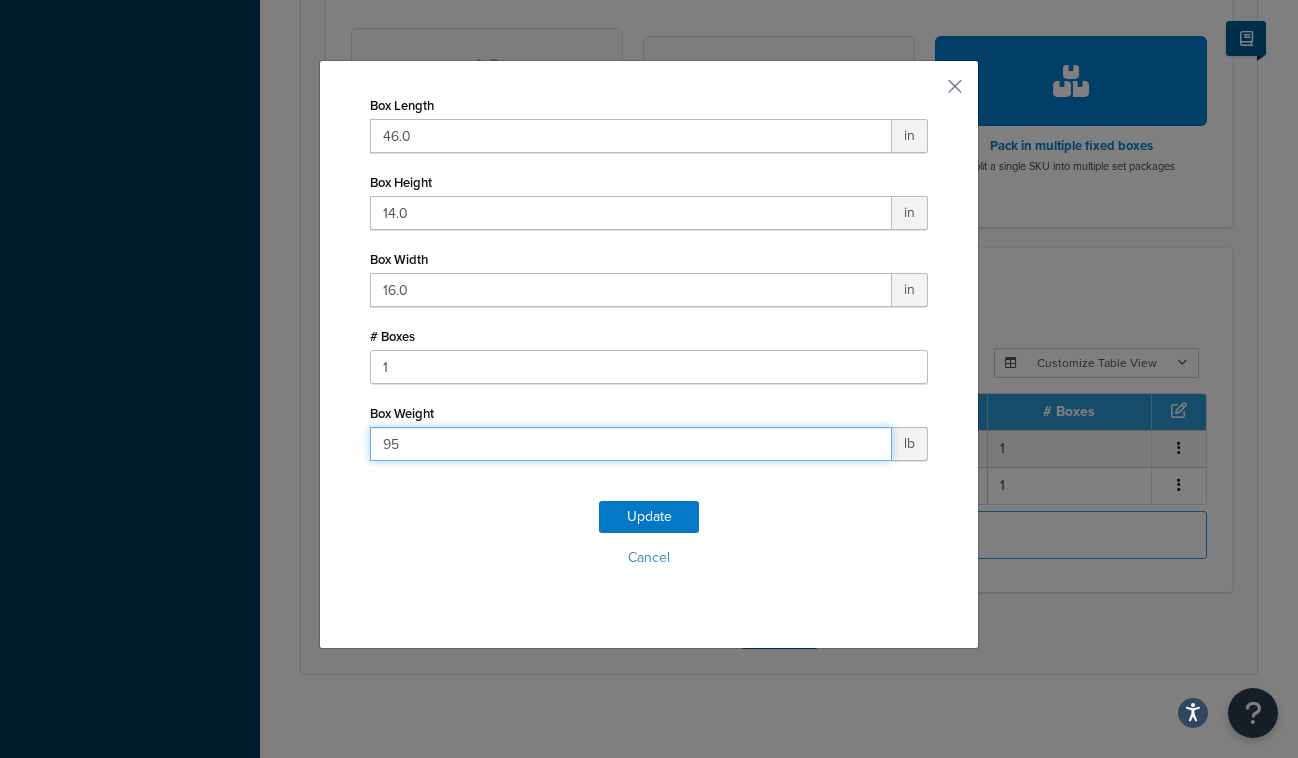 click on "95" at bounding box center (631, 444) 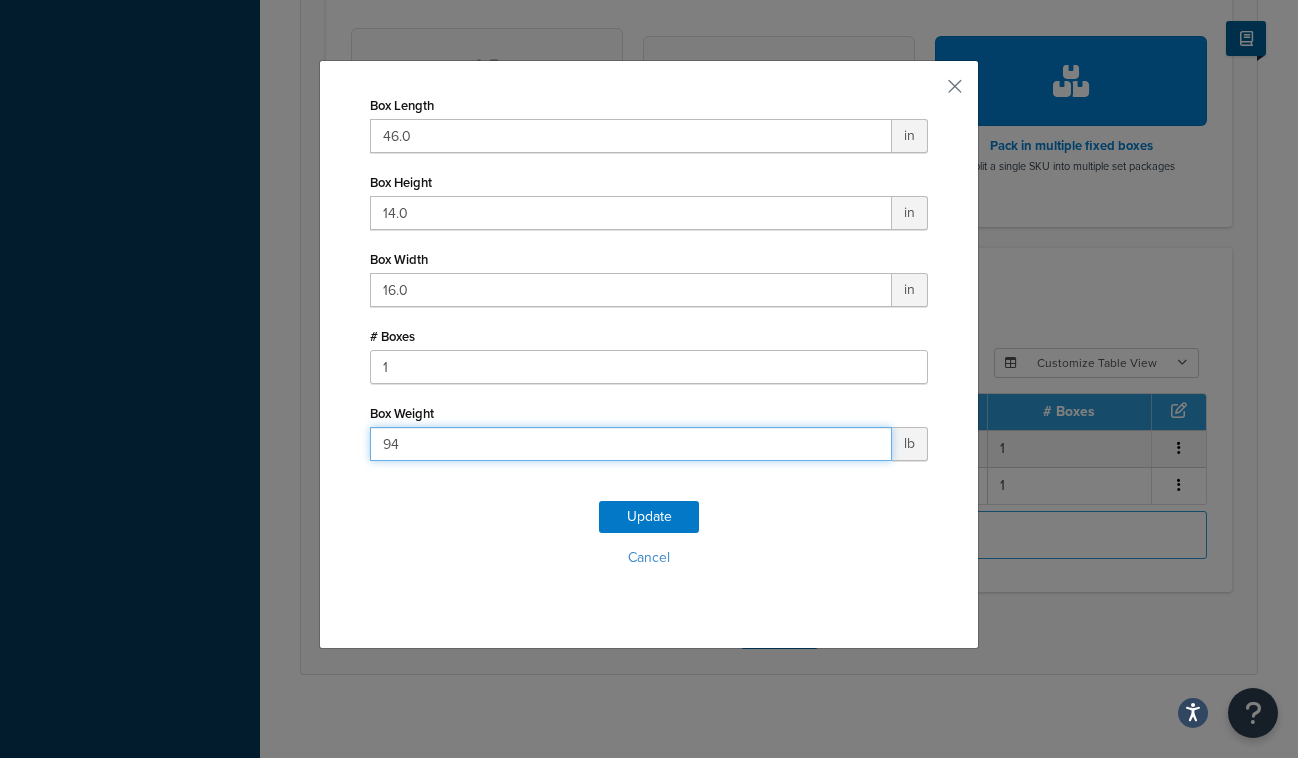 click on "94" at bounding box center (631, 444) 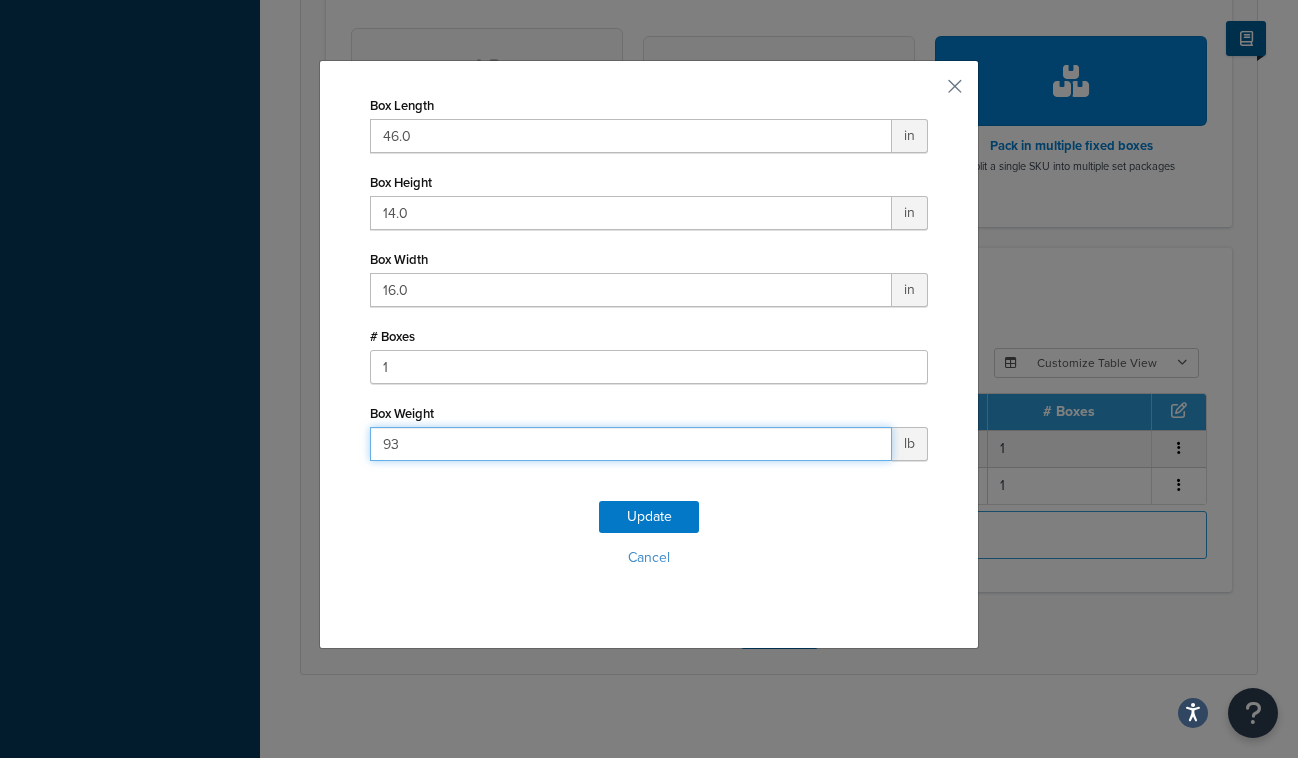 click on "93" at bounding box center (631, 444) 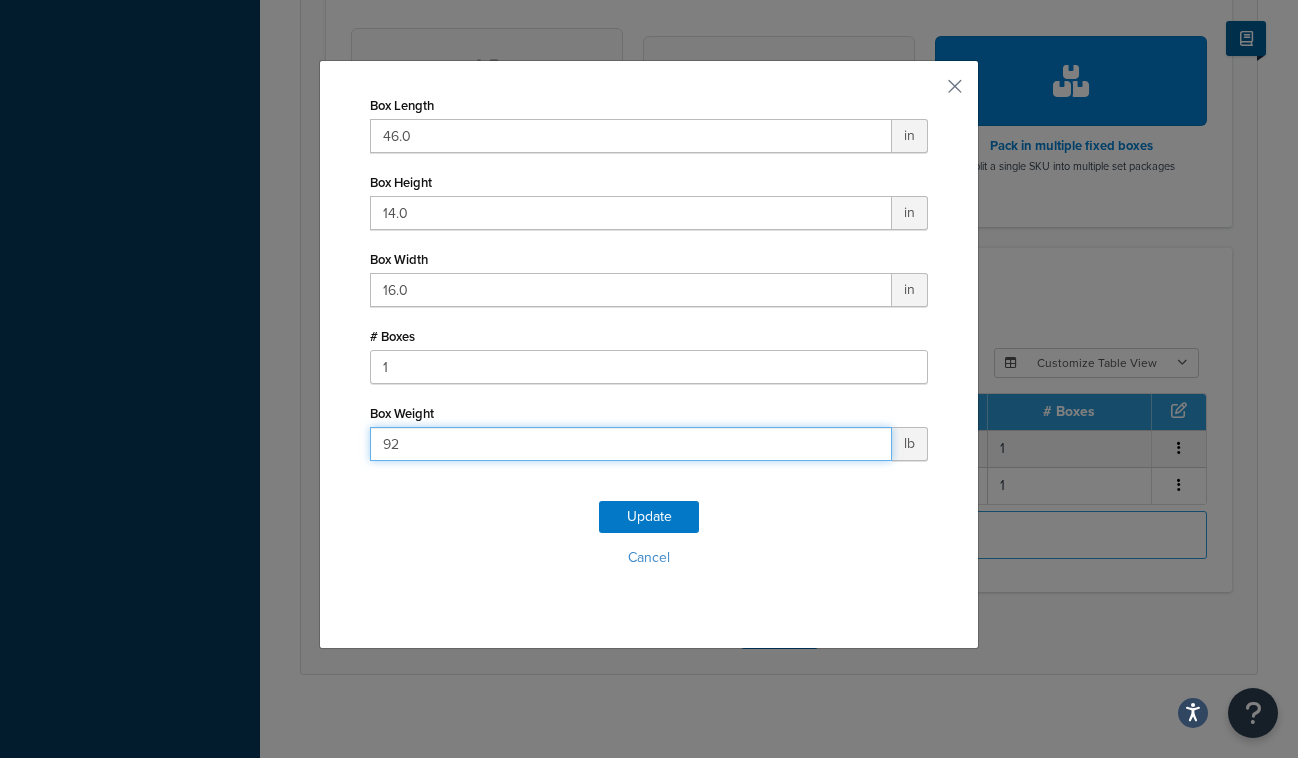 click on "92" at bounding box center (631, 444) 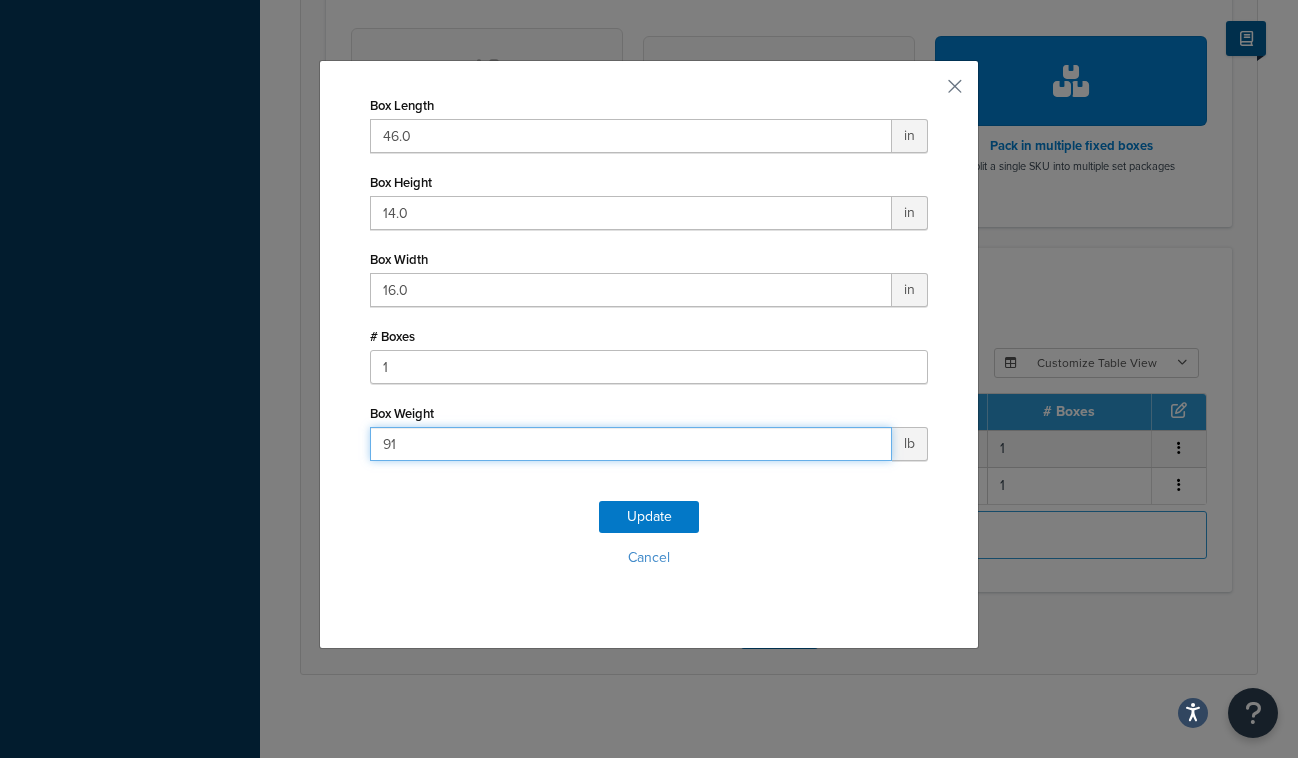 click on "91" at bounding box center [631, 444] 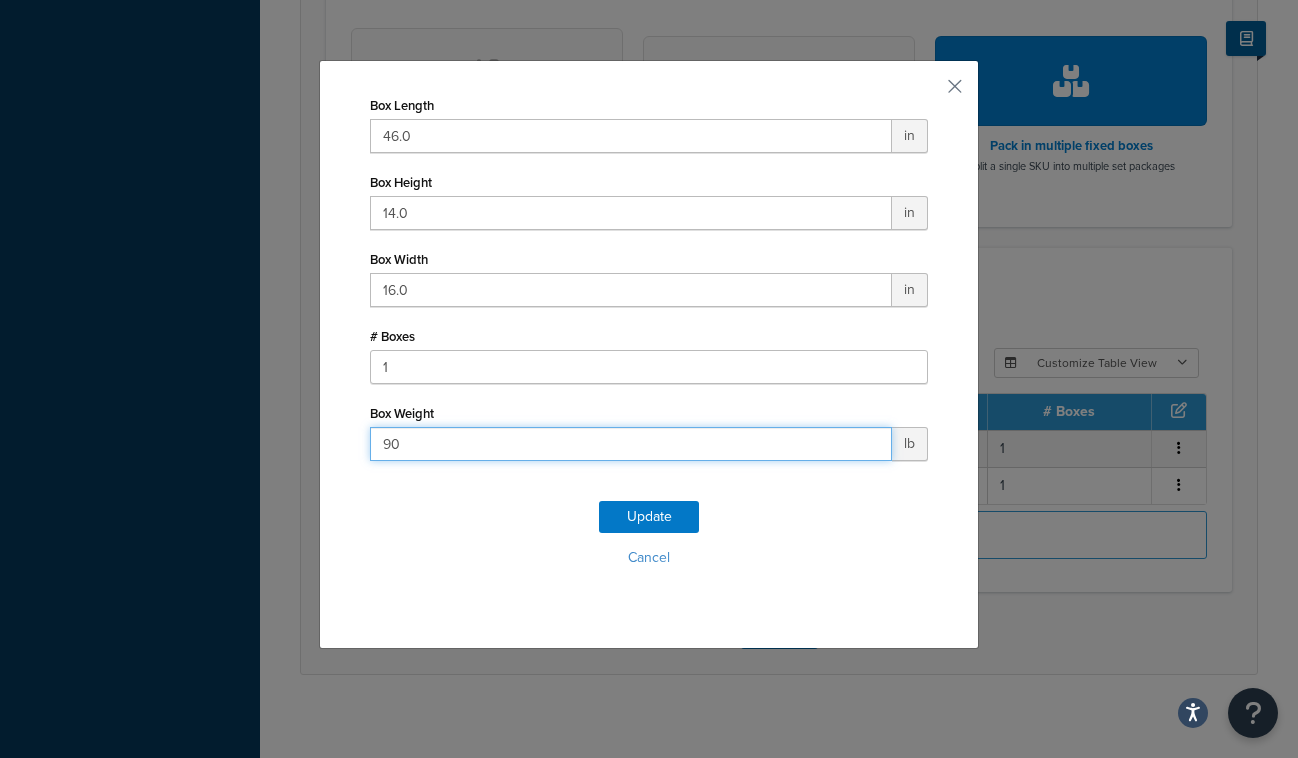 click on "90" at bounding box center [631, 444] 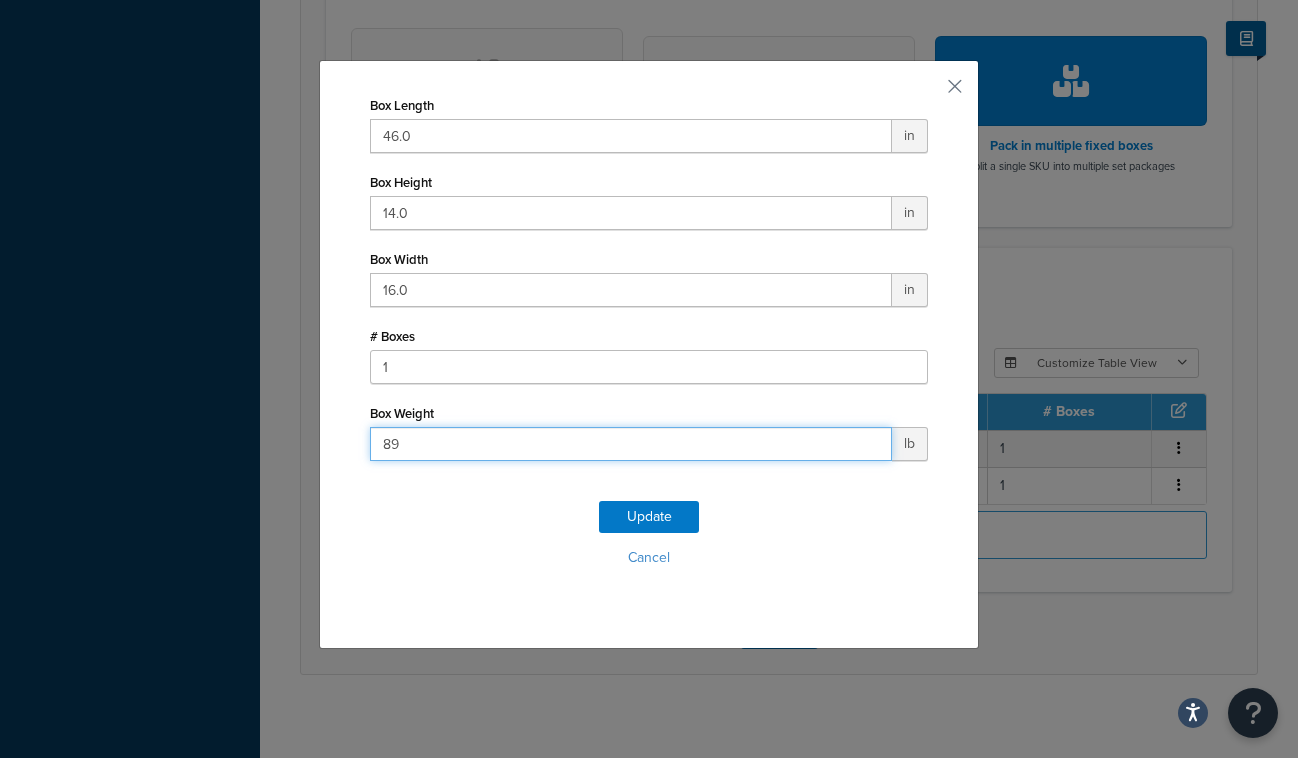 click on "89" at bounding box center (631, 444) 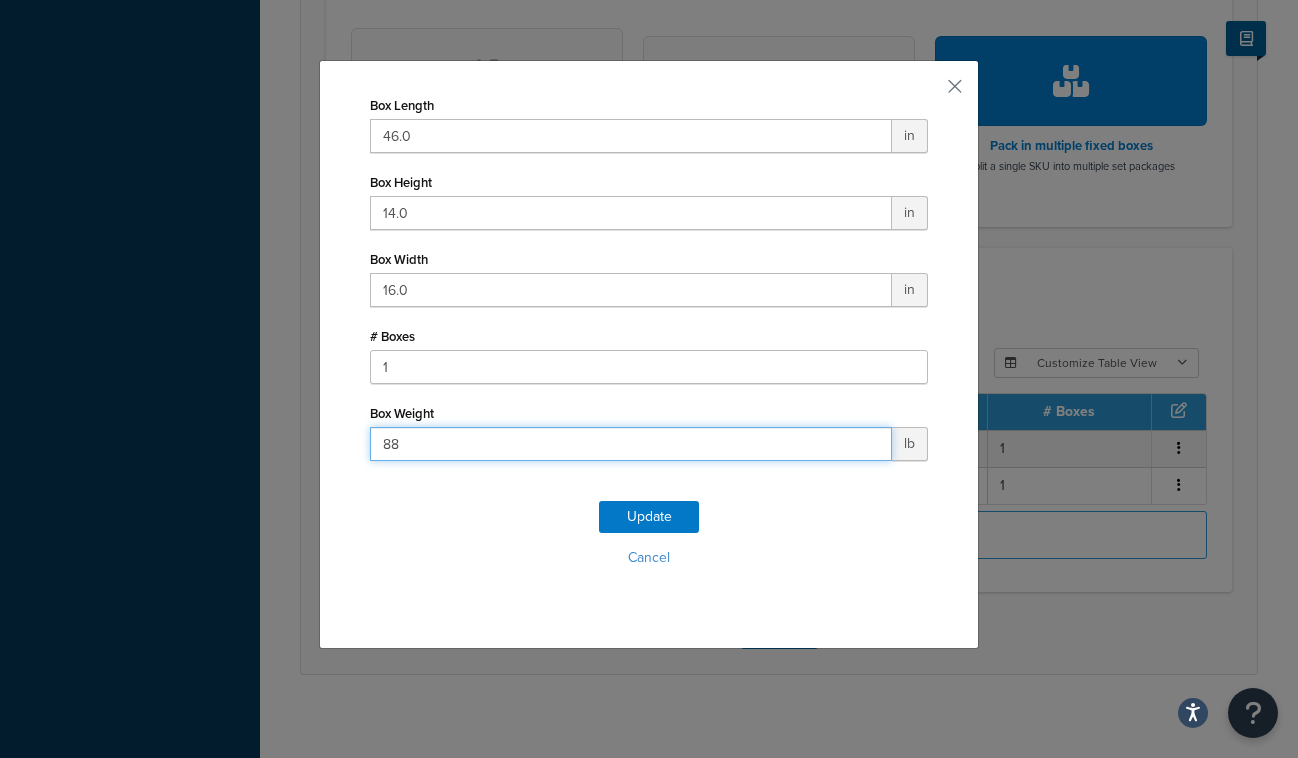 click on "88" at bounding box center (631, 444) 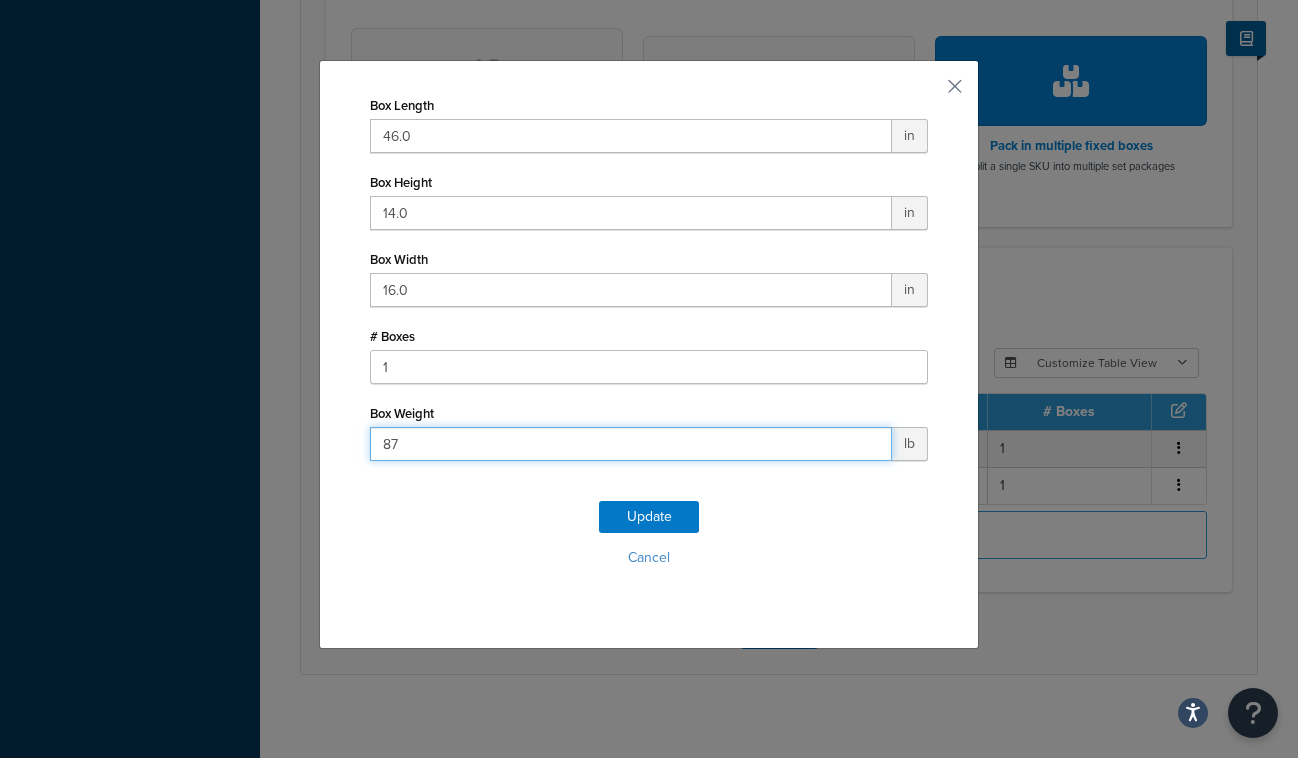 click on "87" at bounding box center (631, 444) 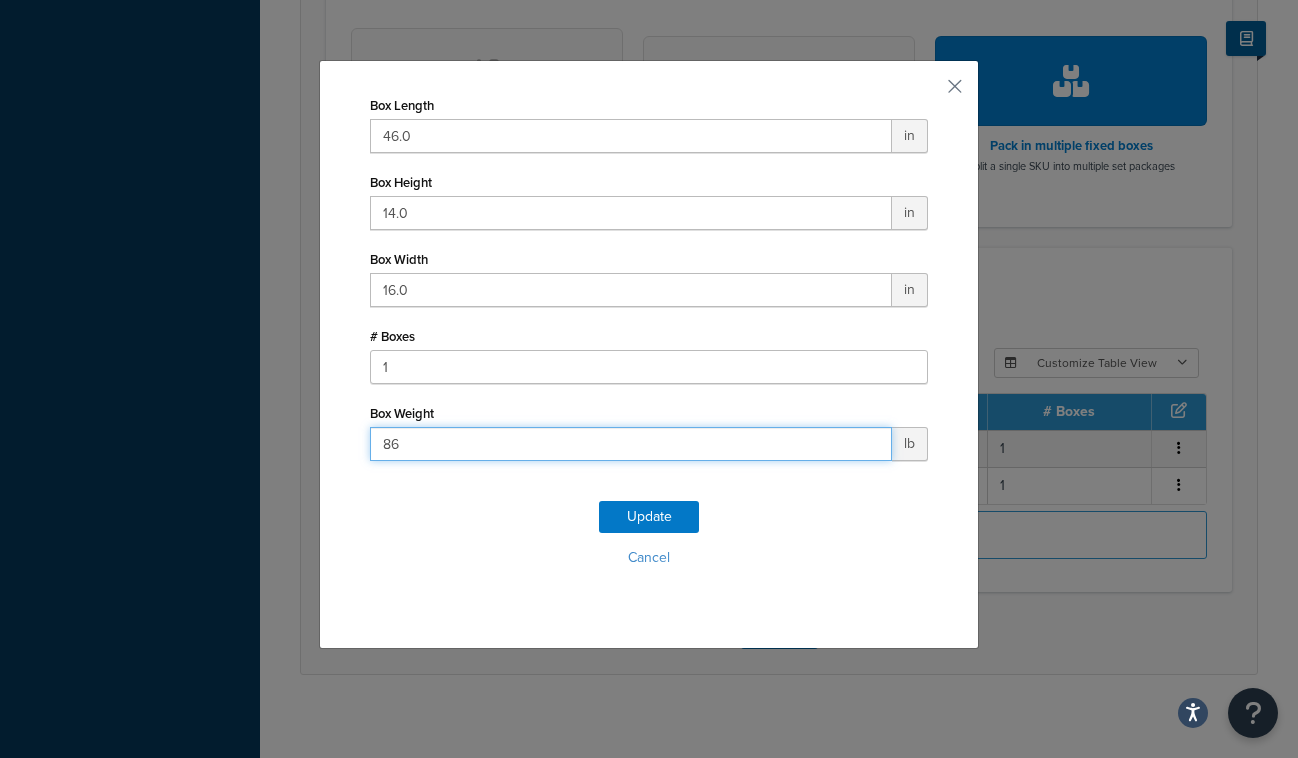 click on "86" at bounding box center (631, 444) 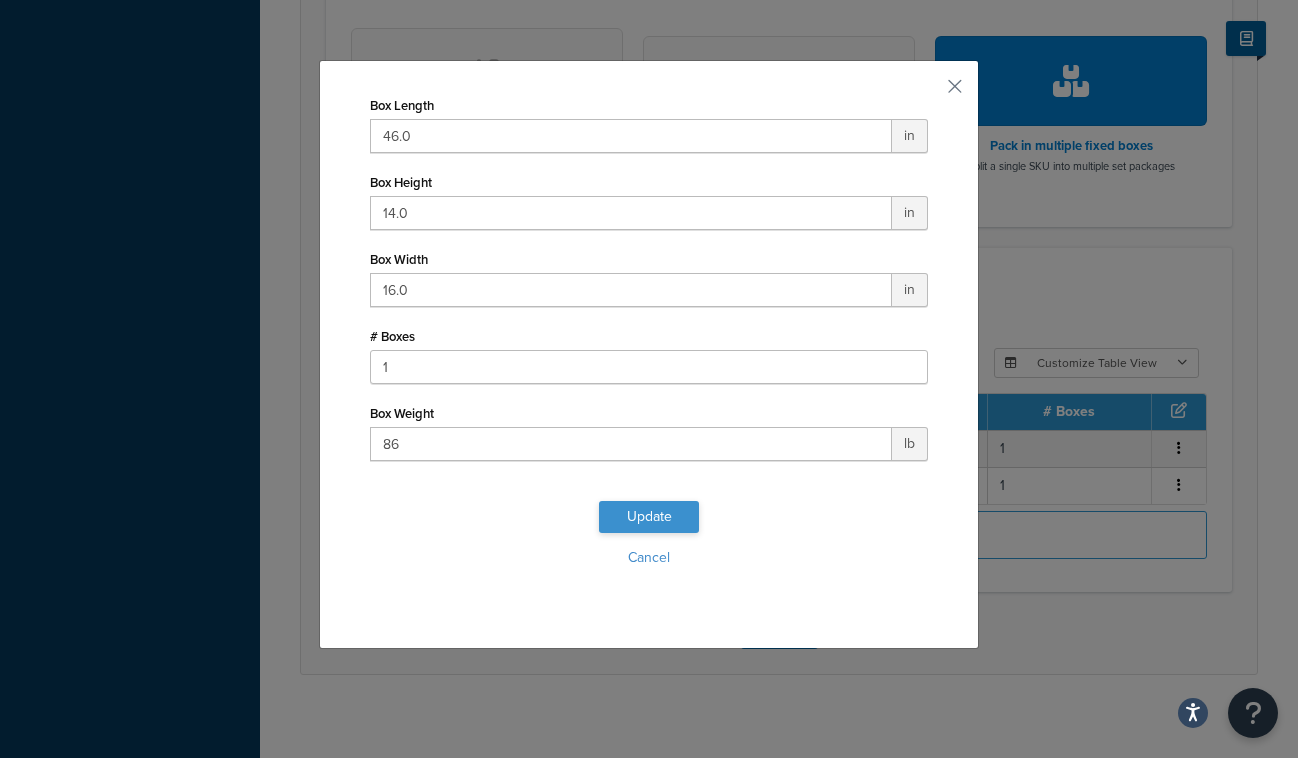 click on "Update" at bounding box center (649, 517) 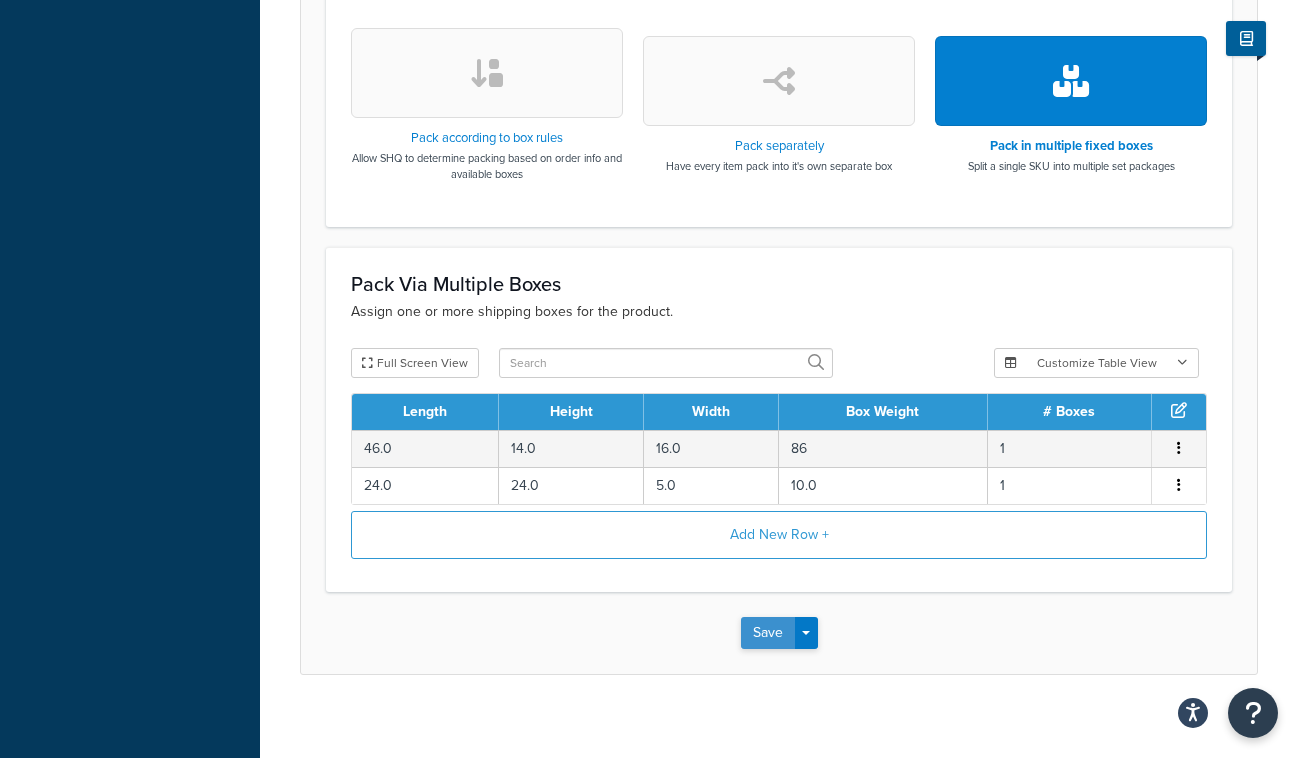 click on "Save" at bounding box center [768, 633] 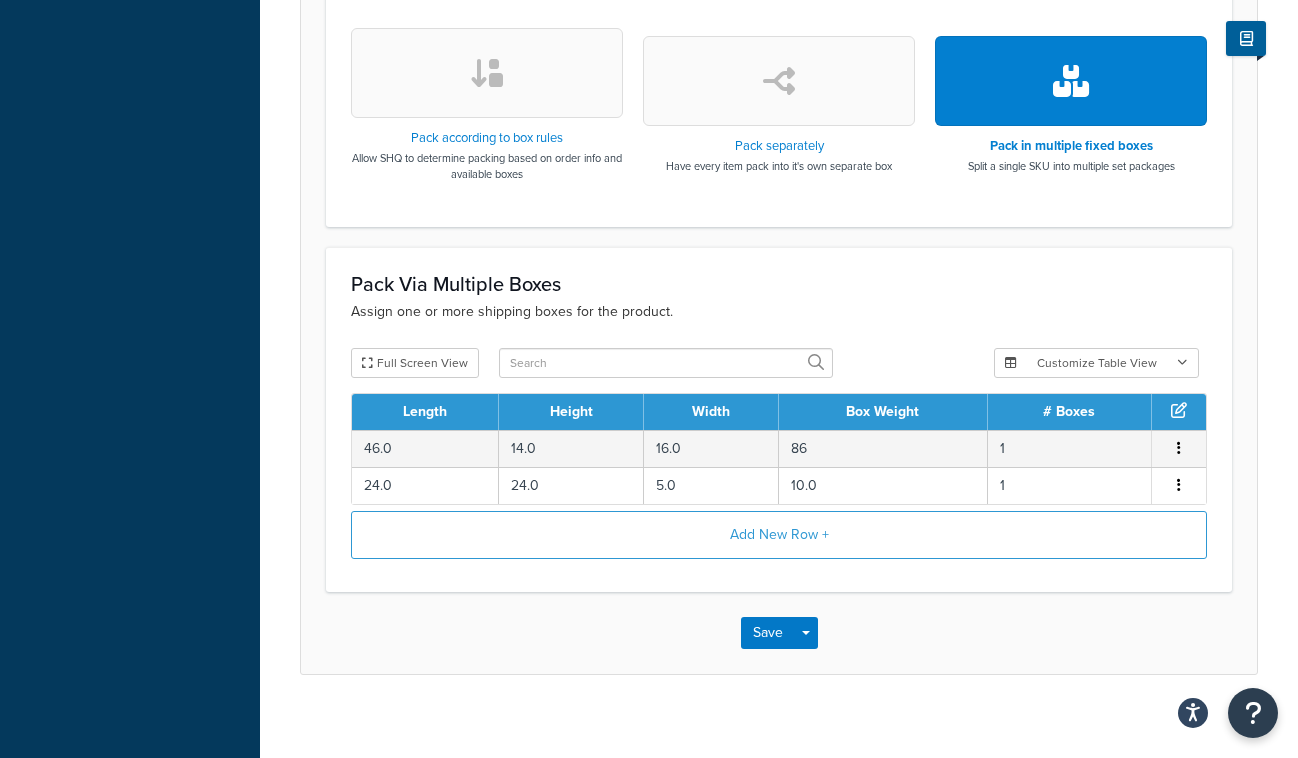 scroll, scrollTop: 0, scrollLeft: 0, axis: both 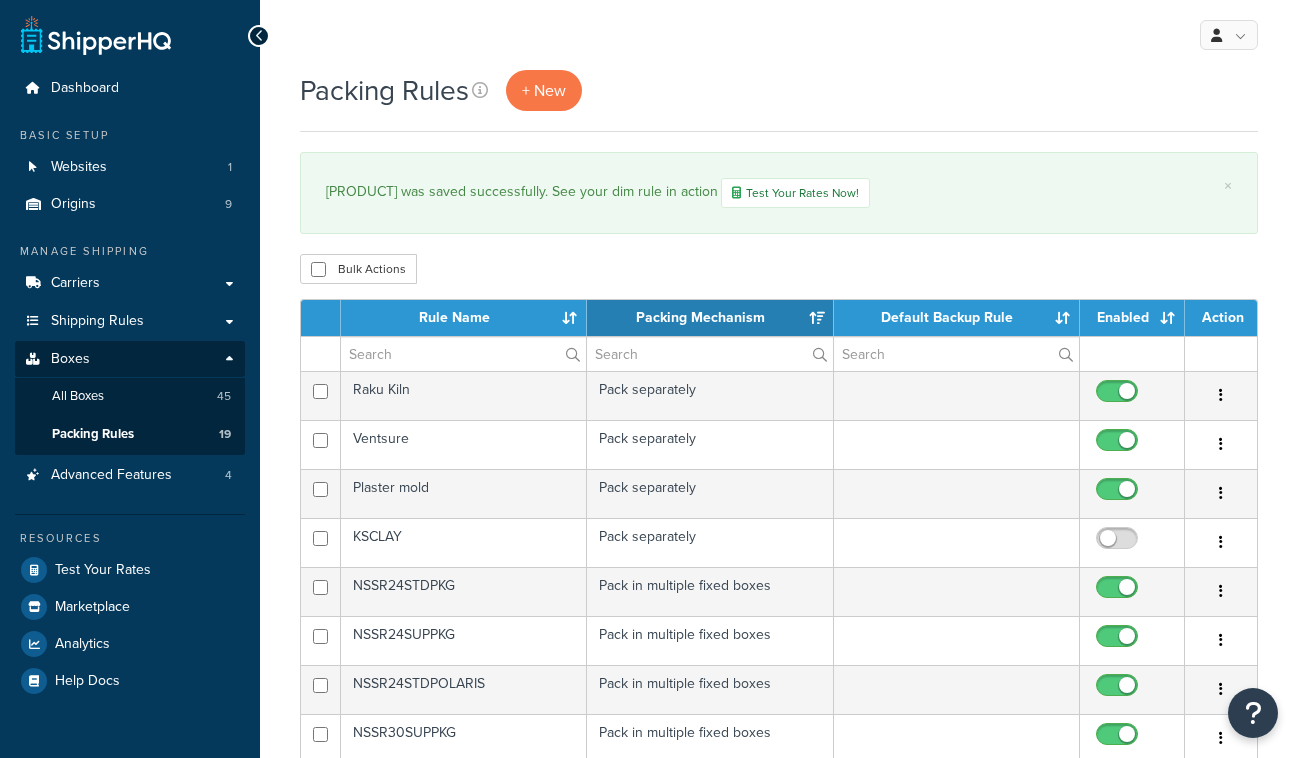select on "15" 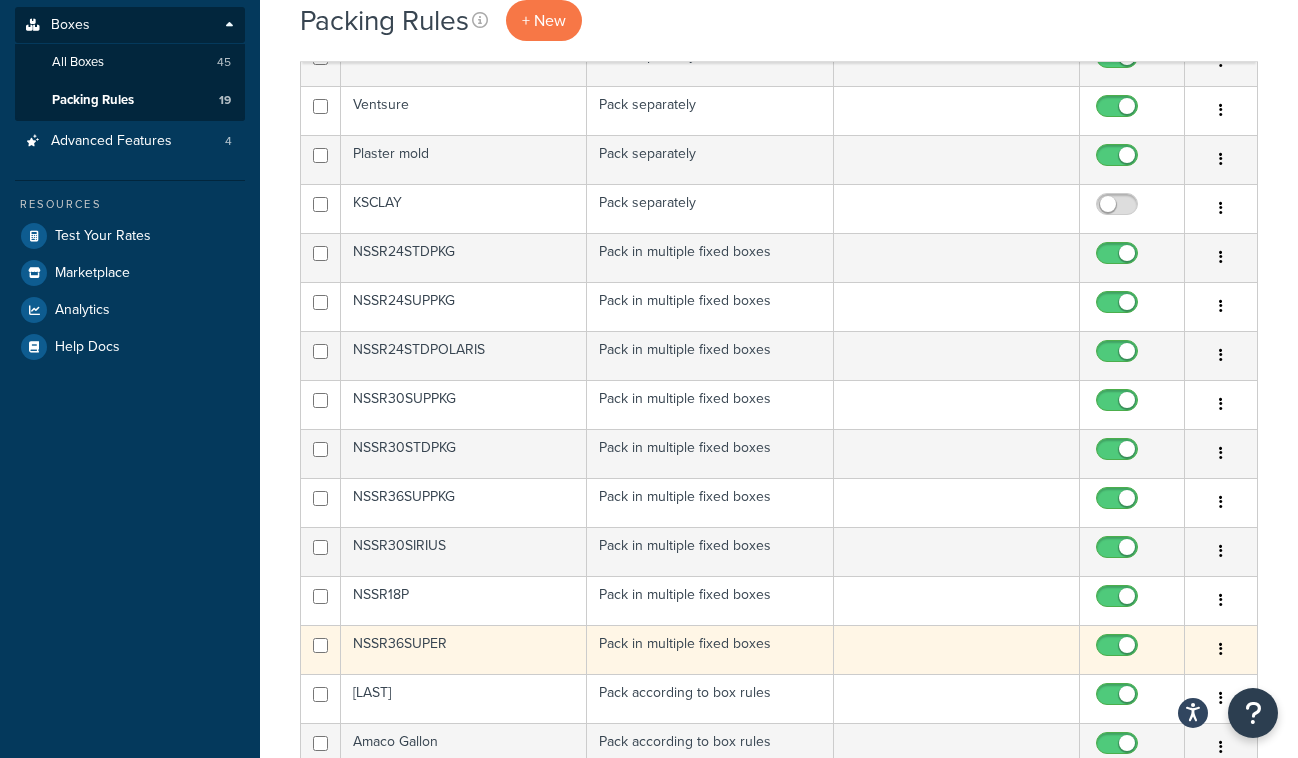 scroll, scrollTop: 332, scrollLeft: 0, axis: vertical 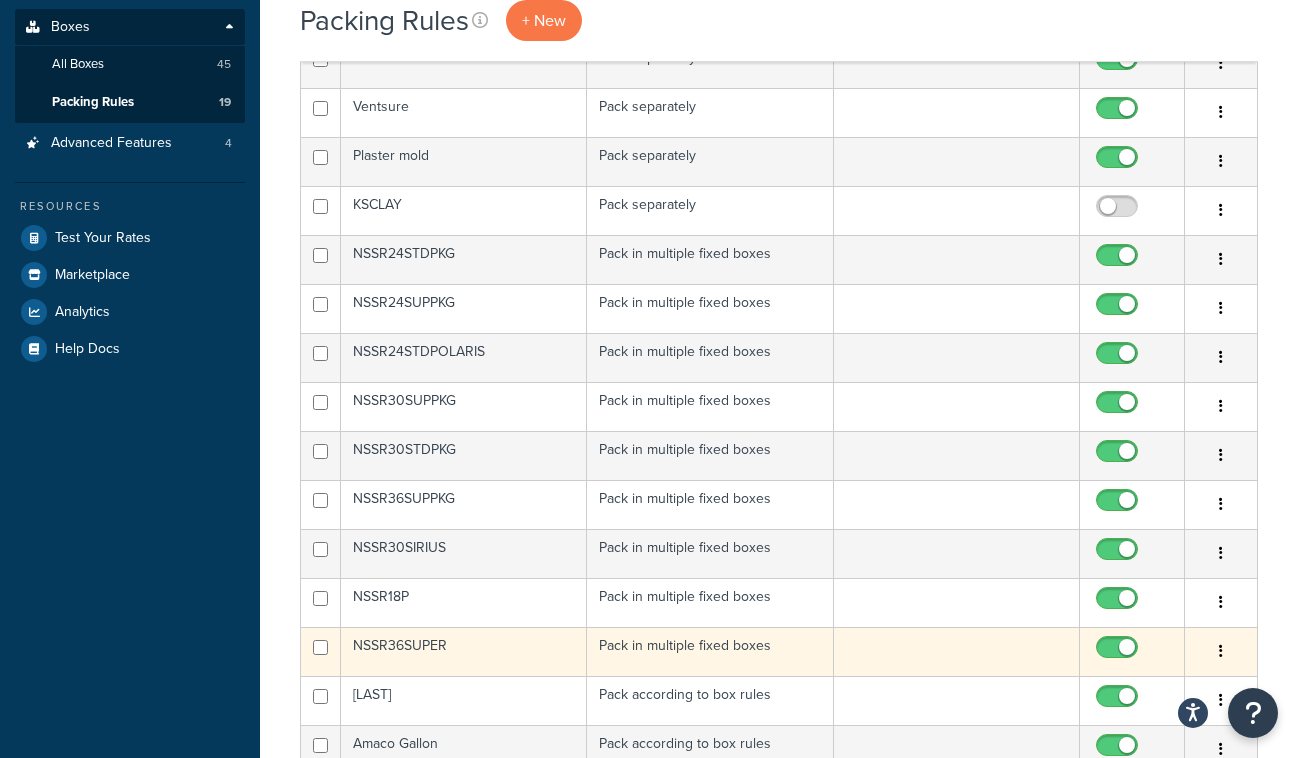 click on "NSSR36SUPER" at bounding box center (464, 651) 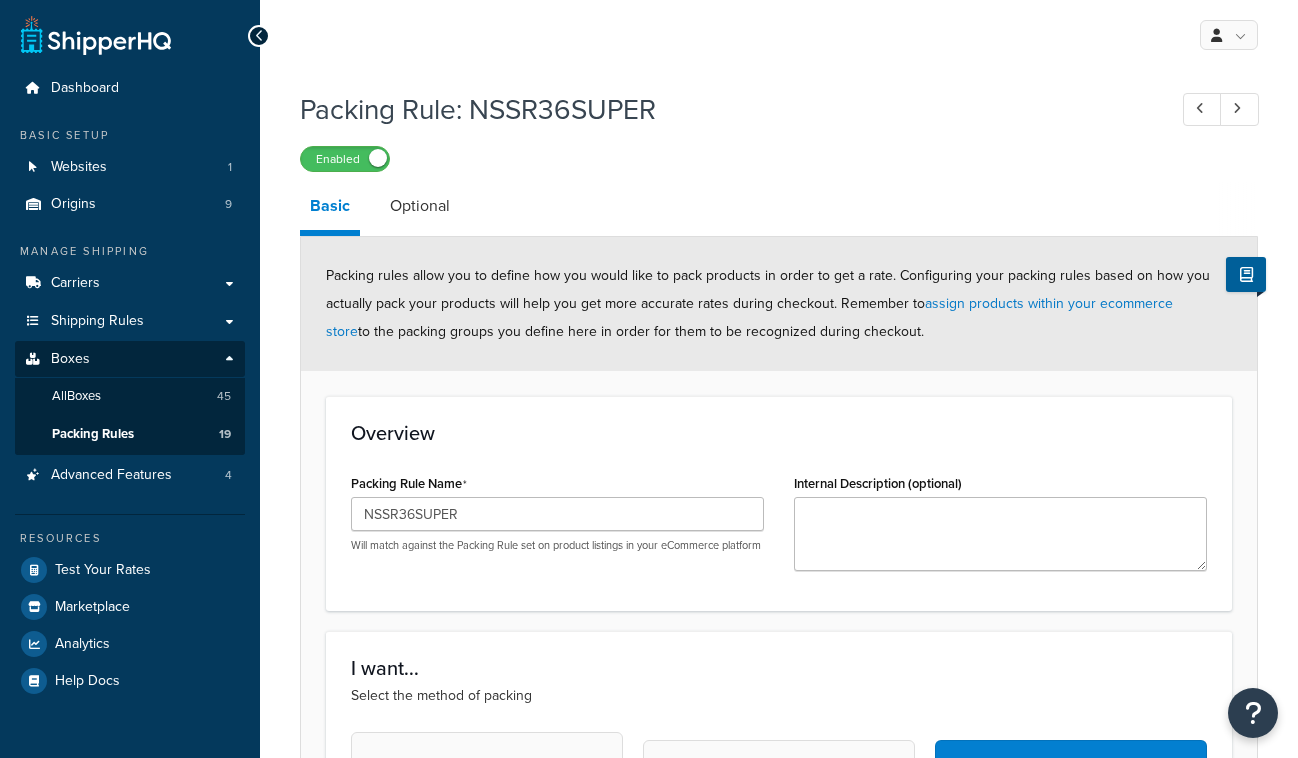 scroll, scrollTop: 0, scrollLeft: 0, axis: both 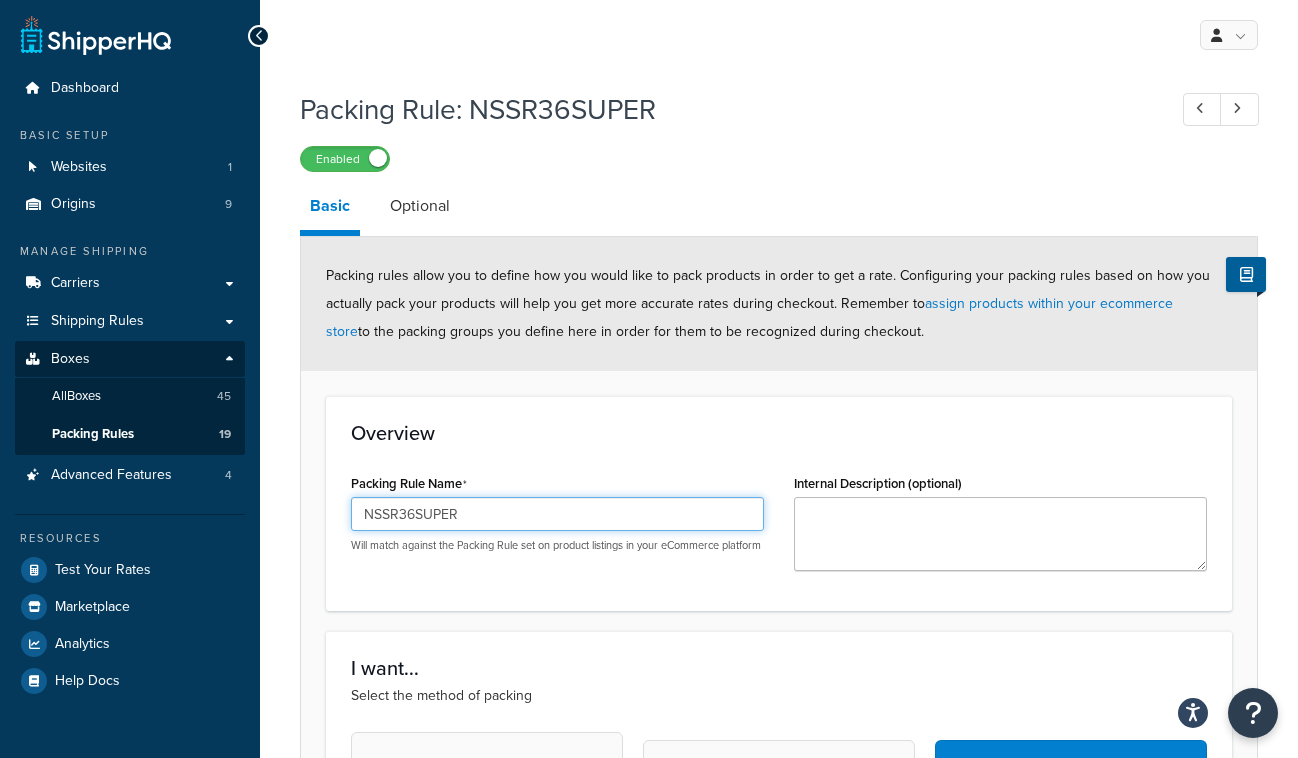 click on "NSSR36SUPER" at bounding box center [557, 514] 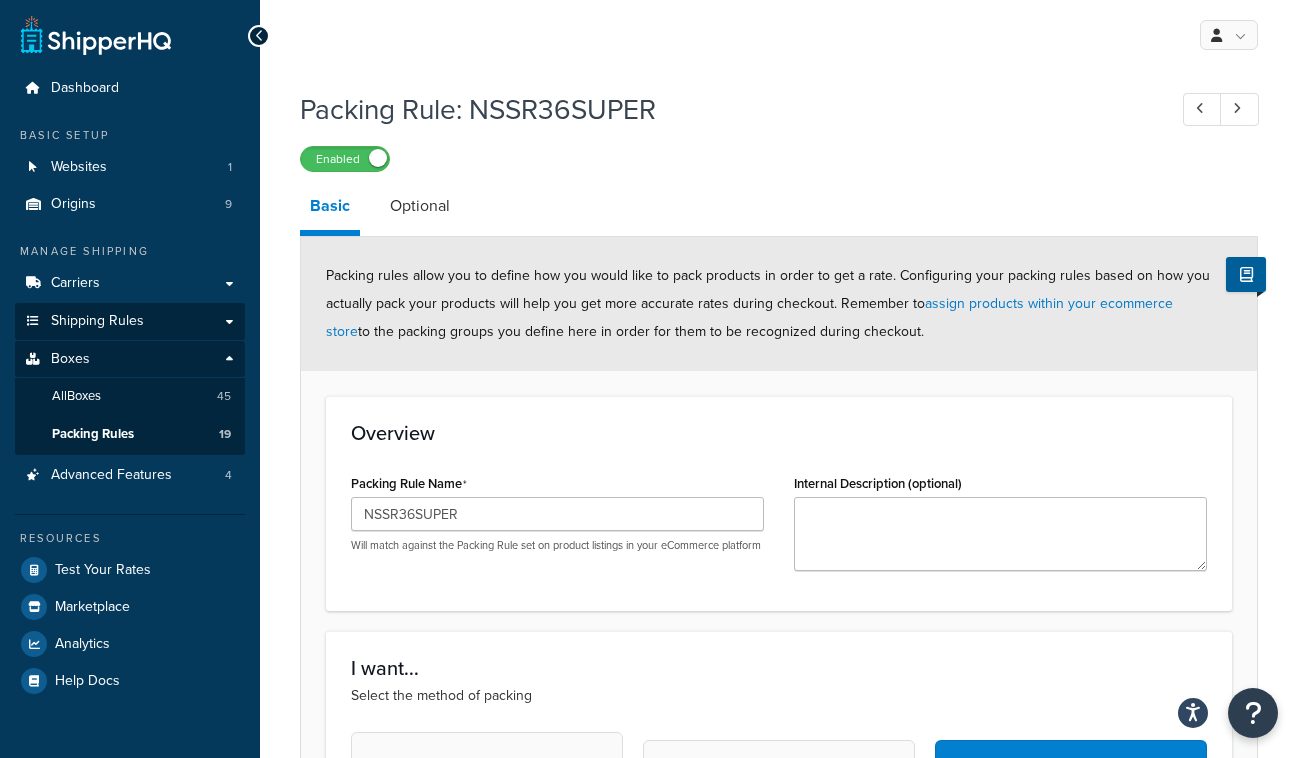 click on "Shipping Rules" at bounding box center [97, 321] 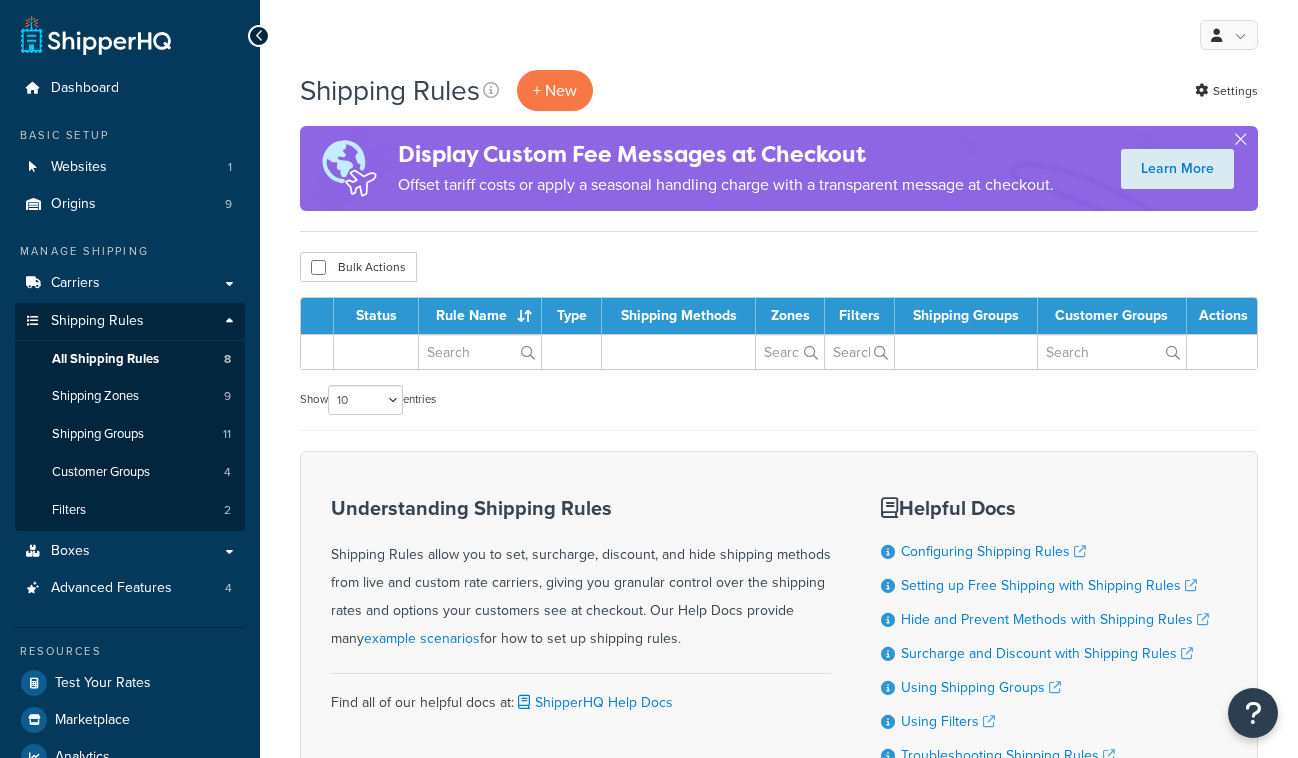 scroll, scrollTop: 0, scrollLeft: 0, axis: both 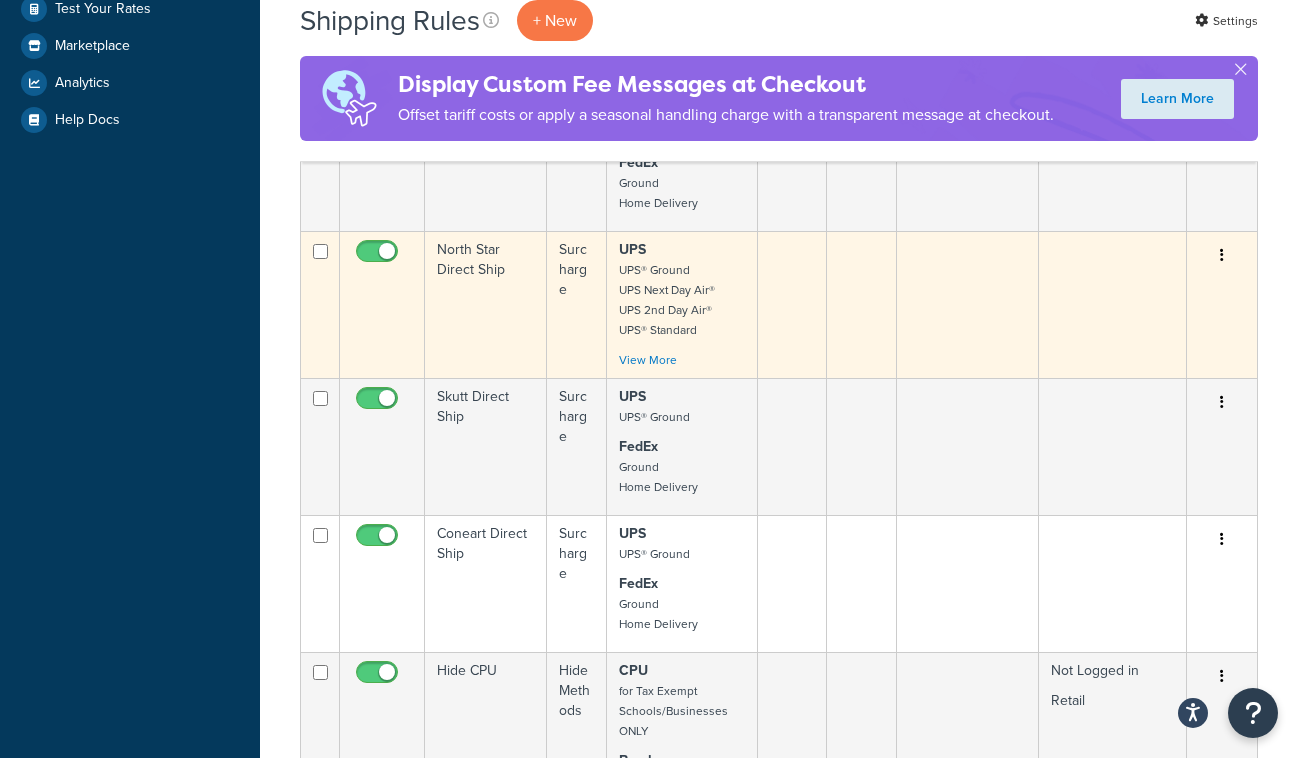 click on "North Star Direct Ship" at bounding box center [486, 304] 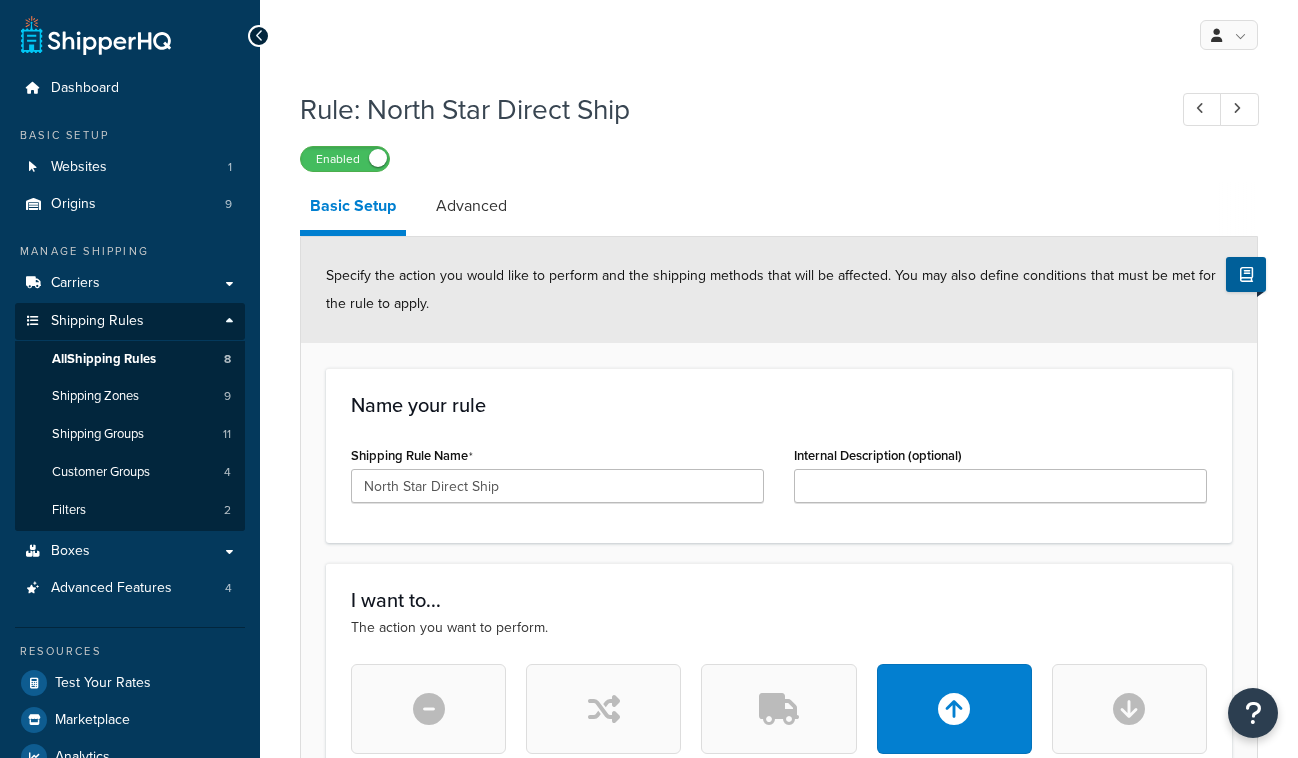 select on "ITEM" 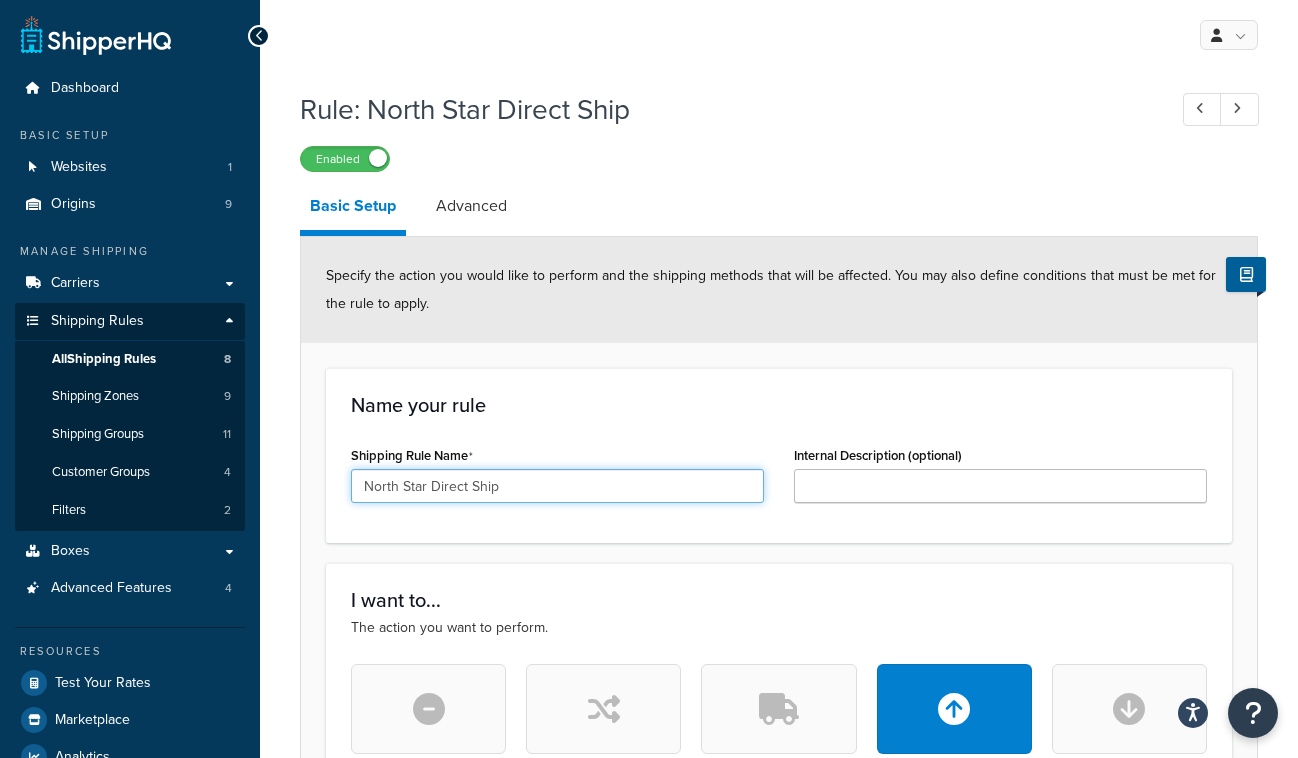 click on "North Star Direct Ship" at bounding box center (557, 486) 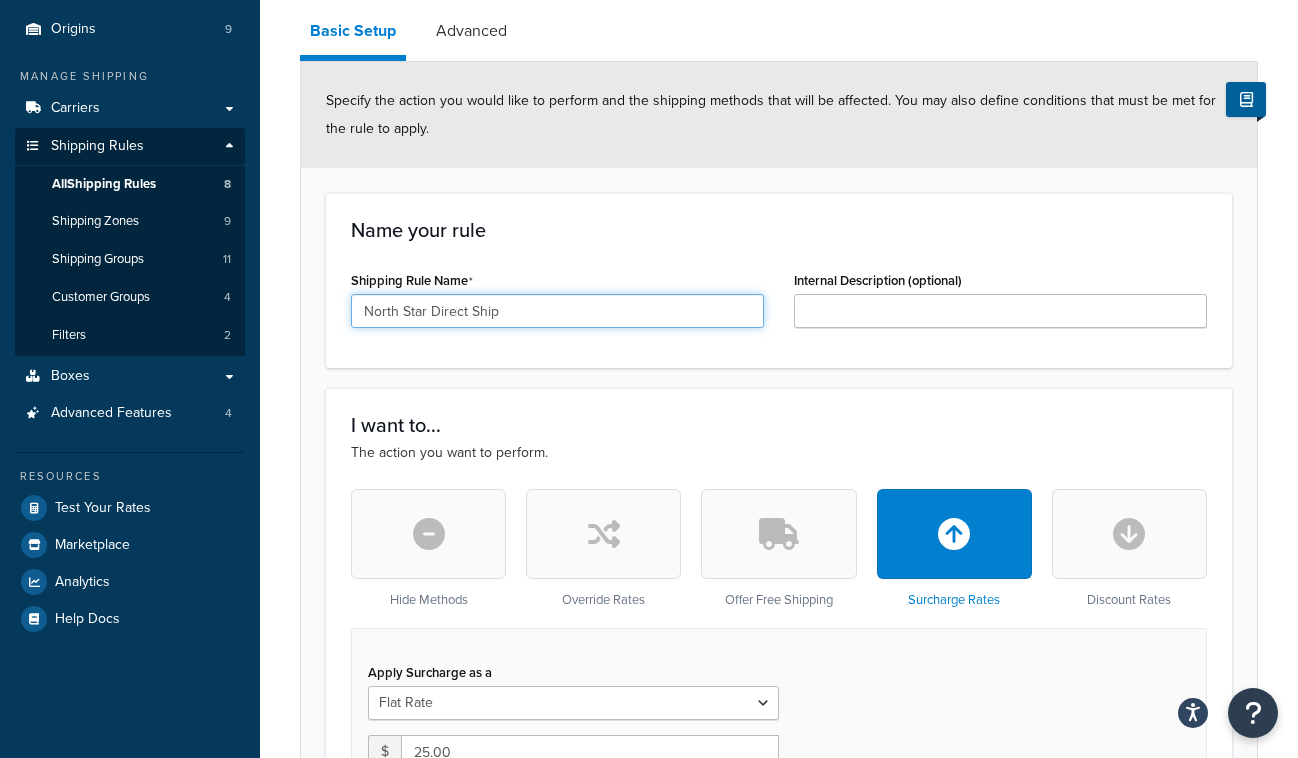 scroll, scrollTop: 114, scrollLeft: 0, axis: vertical 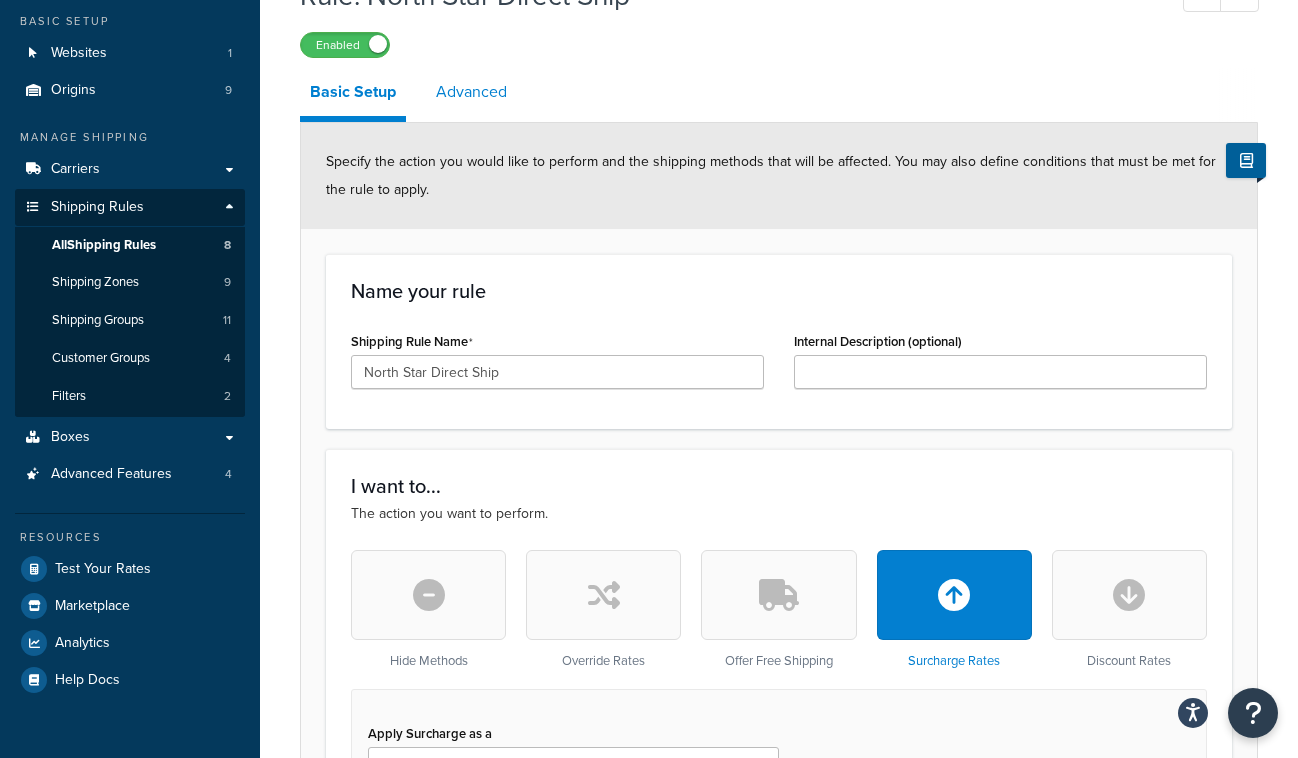 click on "Advanced" at bounding box center [471, 92] 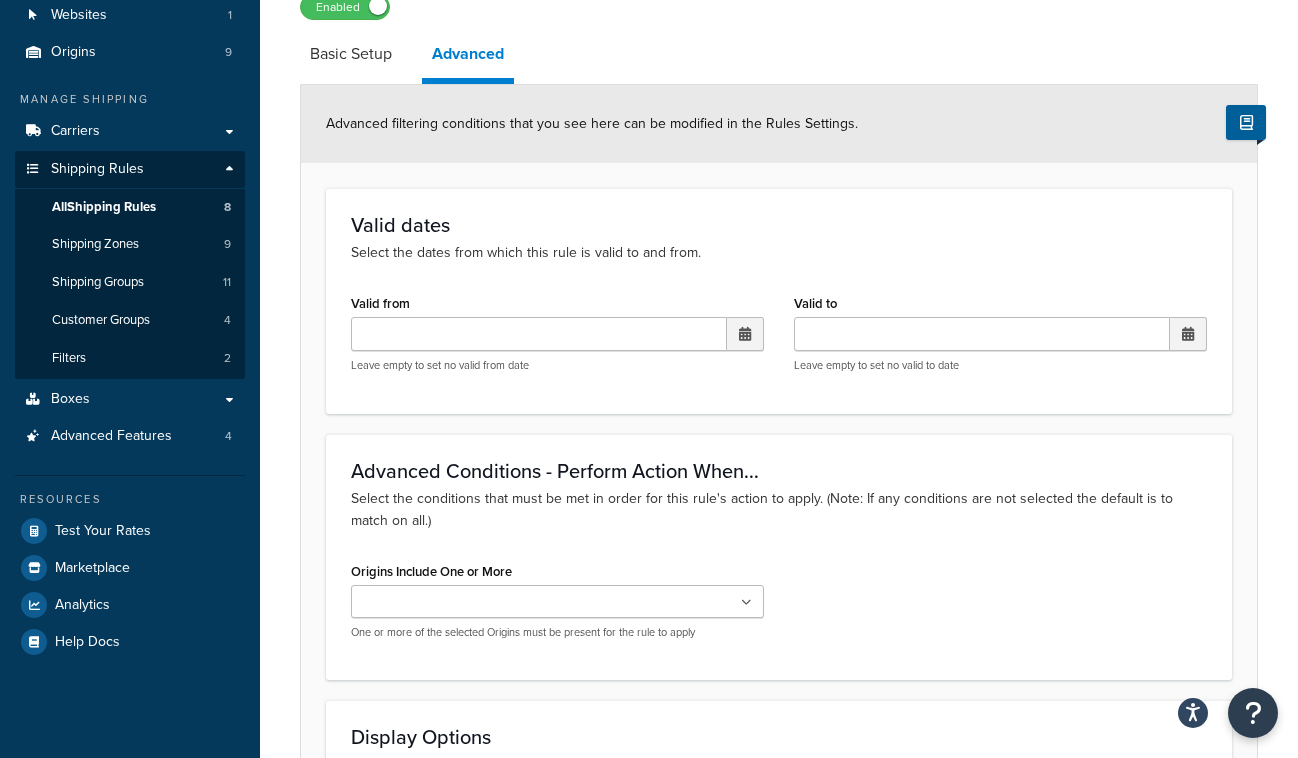 scroll, scrollTop: 151, scrollLeft: 0, axis: vertical 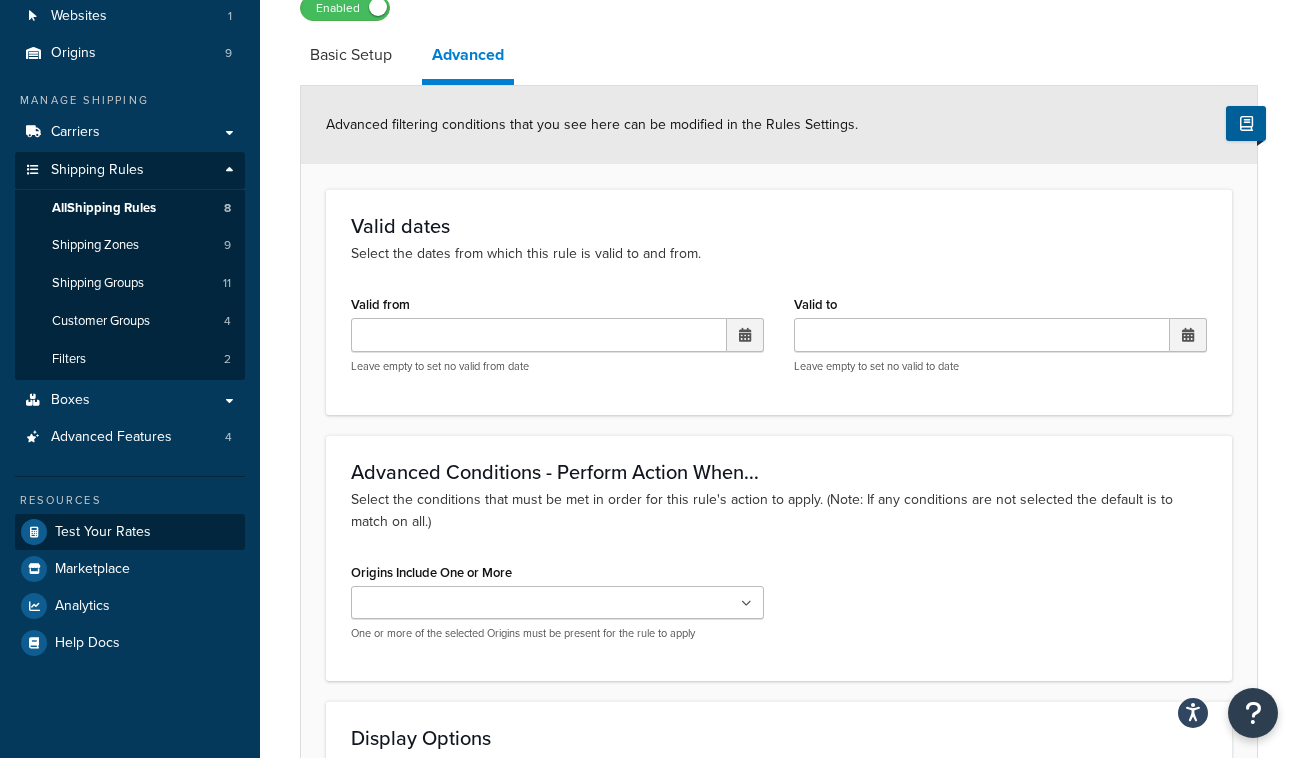 click on "Test Your Rates" at bounding box center [103, 532] 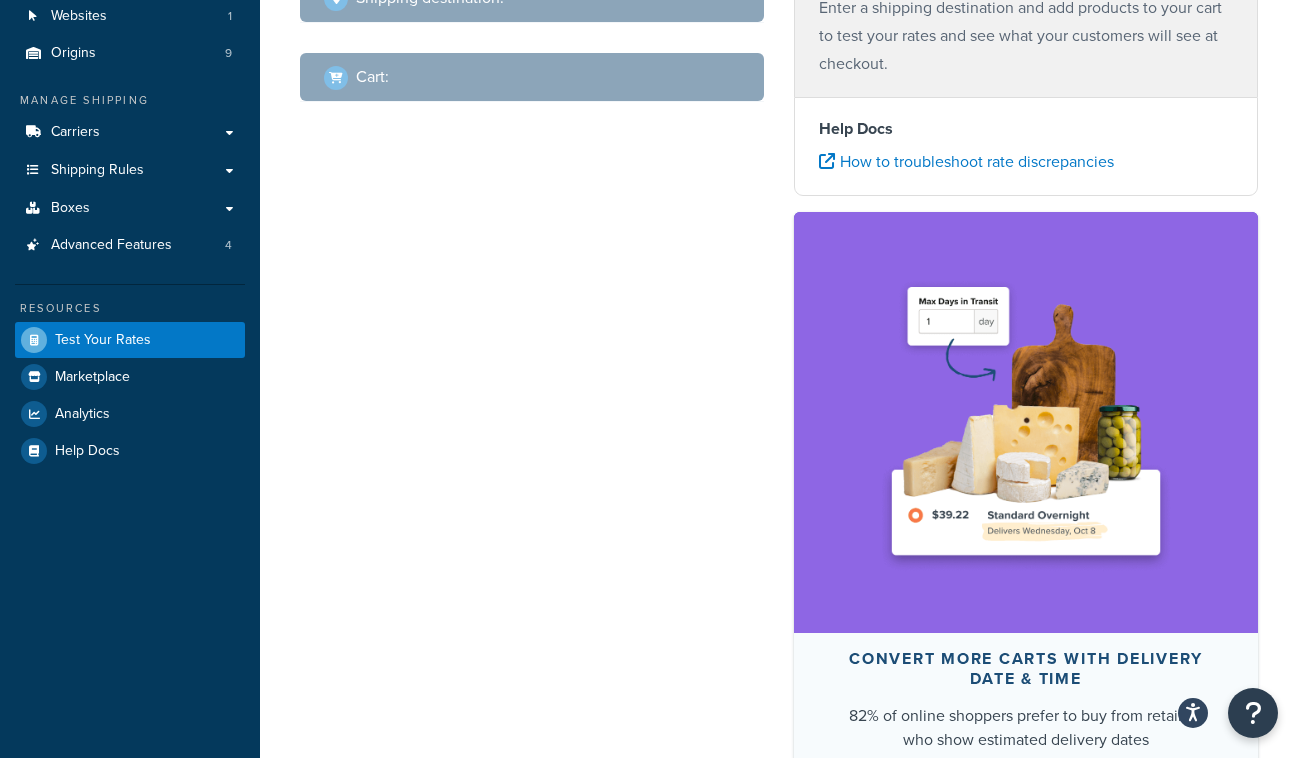 scroll, scrollTop: 55, scrollLeft: 0, axis: vertical 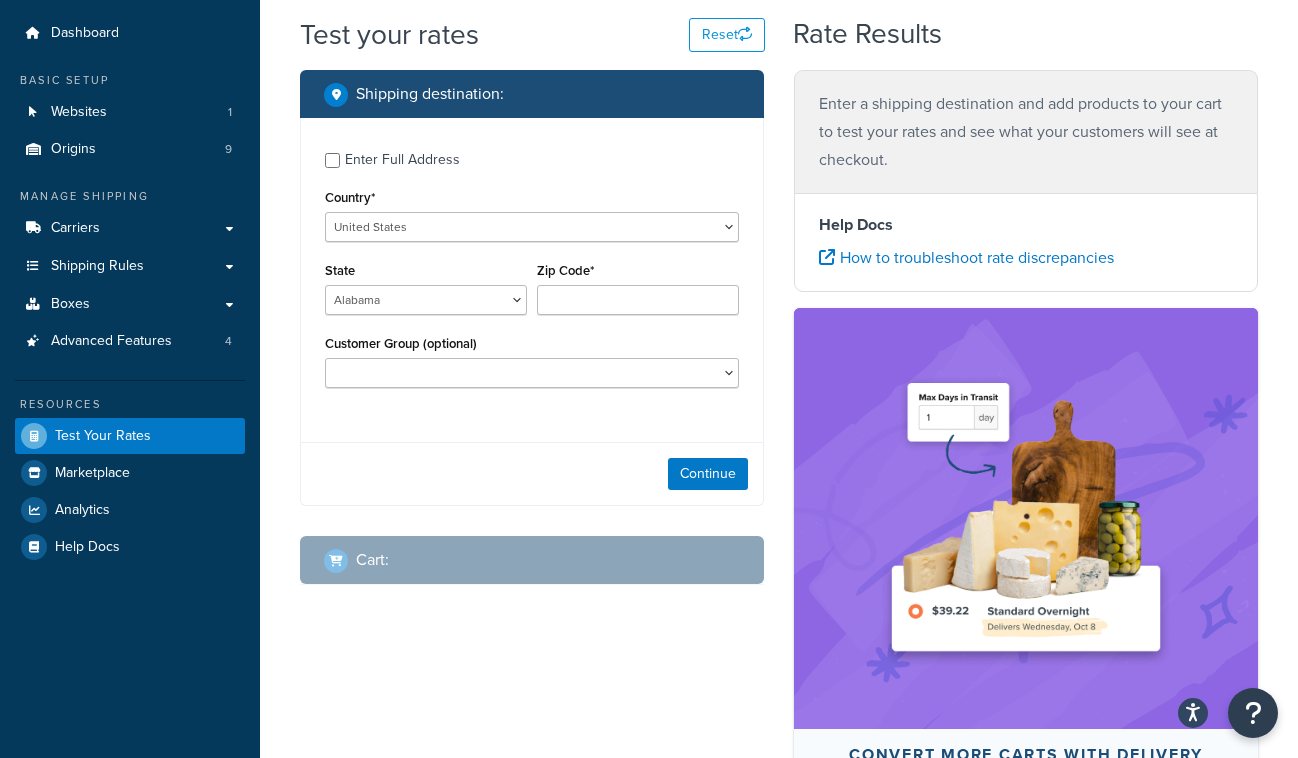 click on "Enter Full Address" at bounding box center (402, 160) 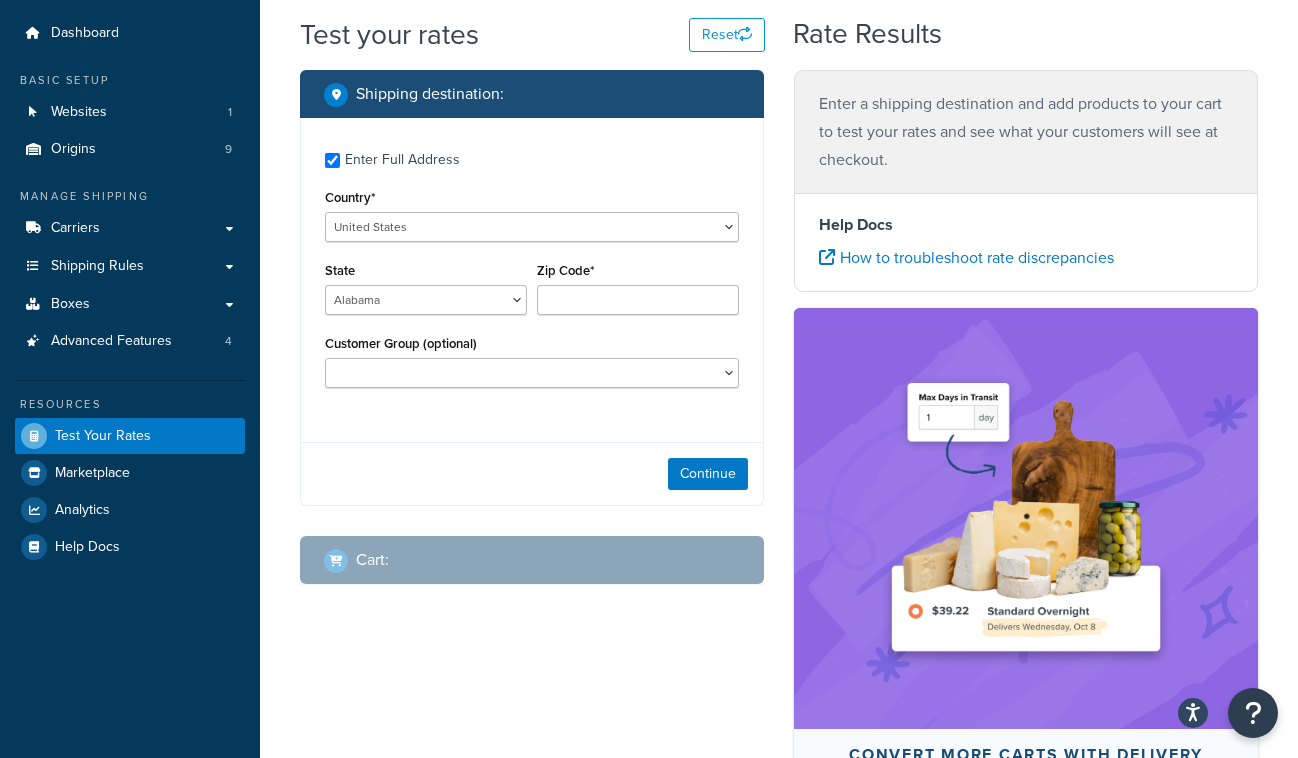 checkbox on "true" 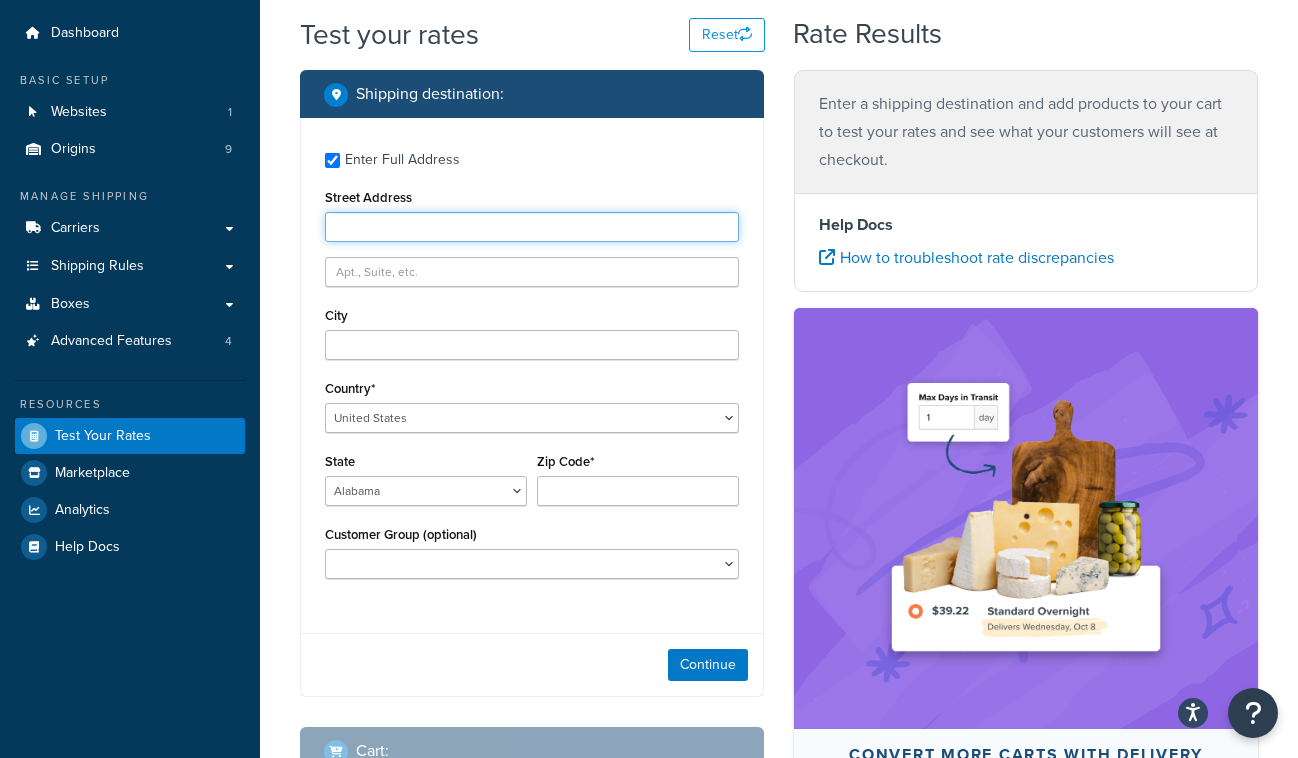 type on "[NUMBER] [STREET]" 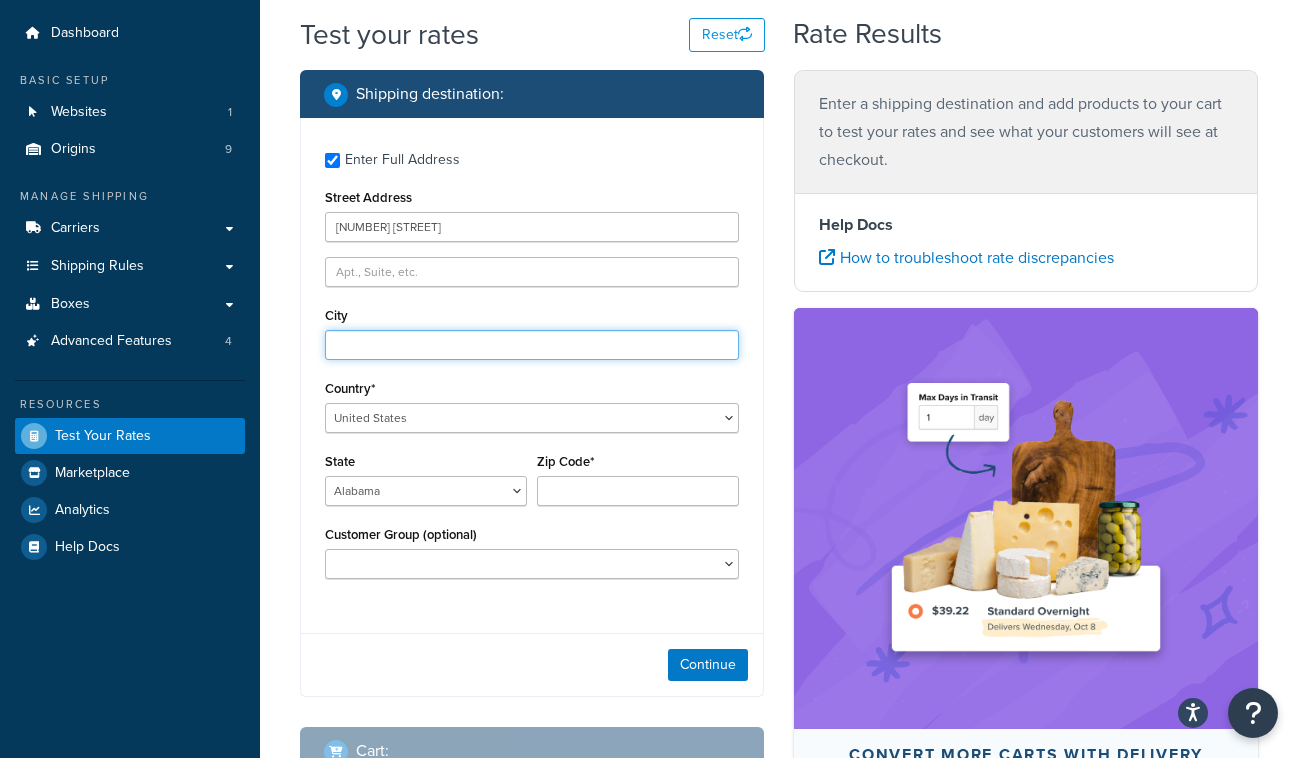 type on "[CITY]" 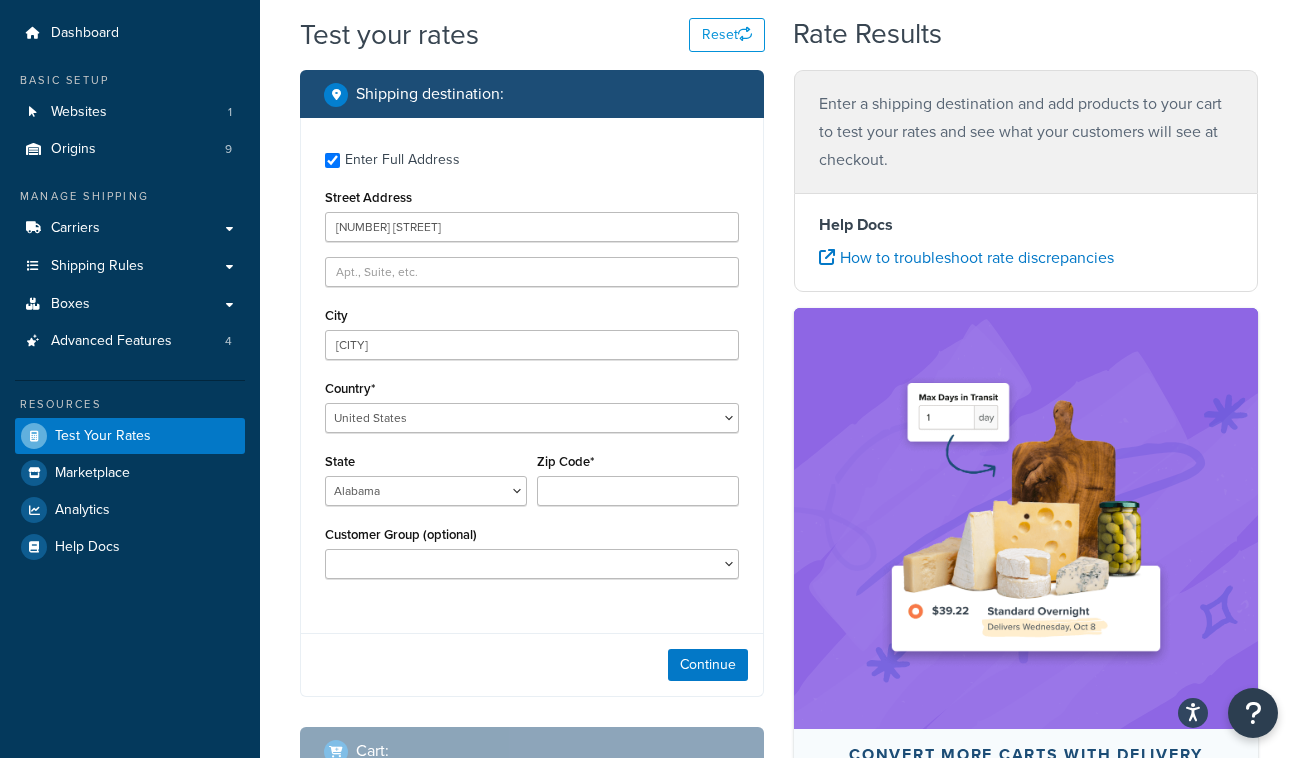 select on "KS" 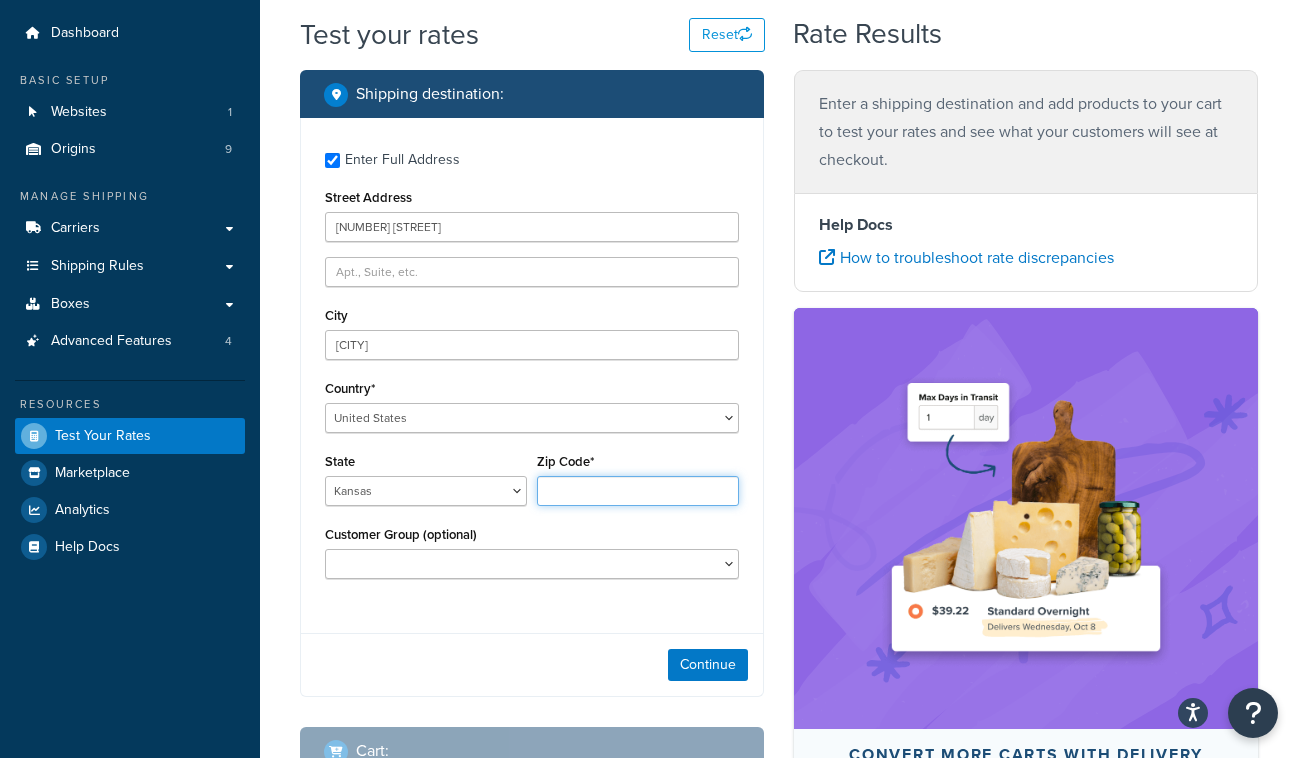 type on "[POSTAL_CODE]" 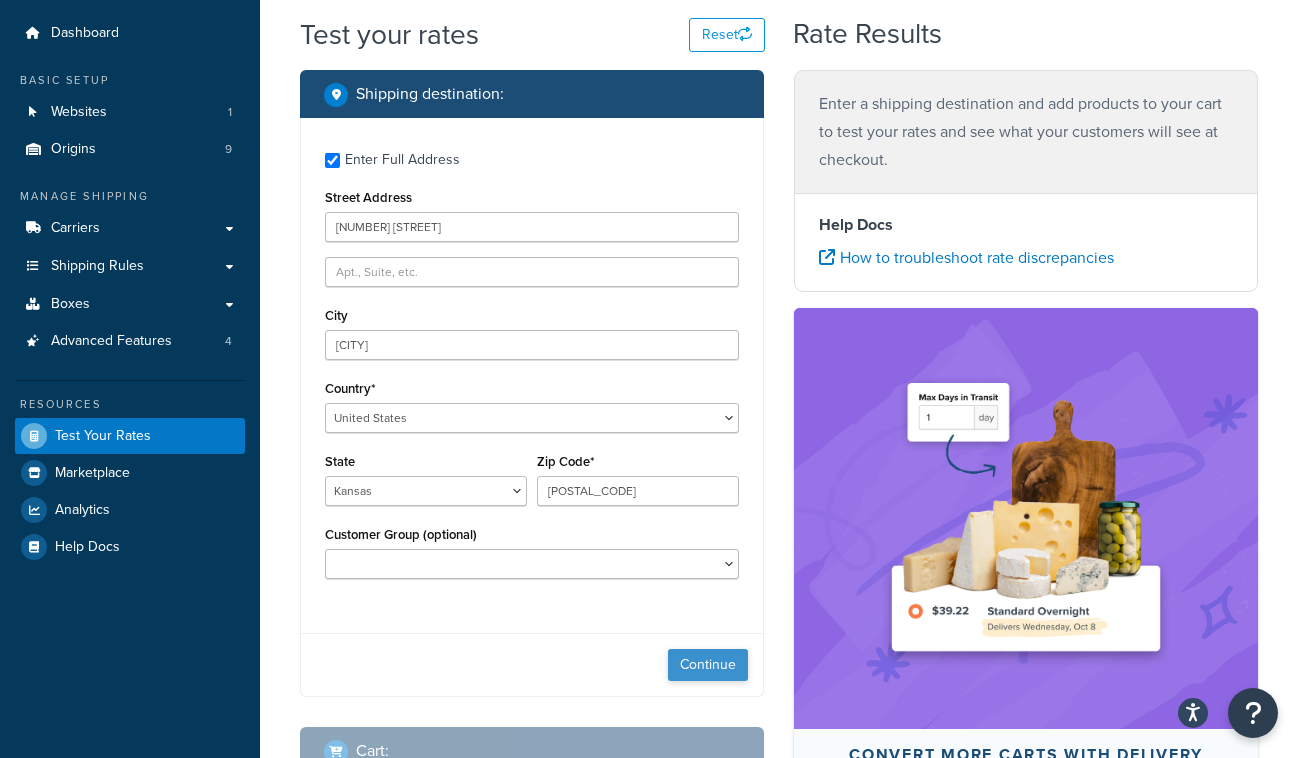 click on "Continue" at bounding box center [708, 665] 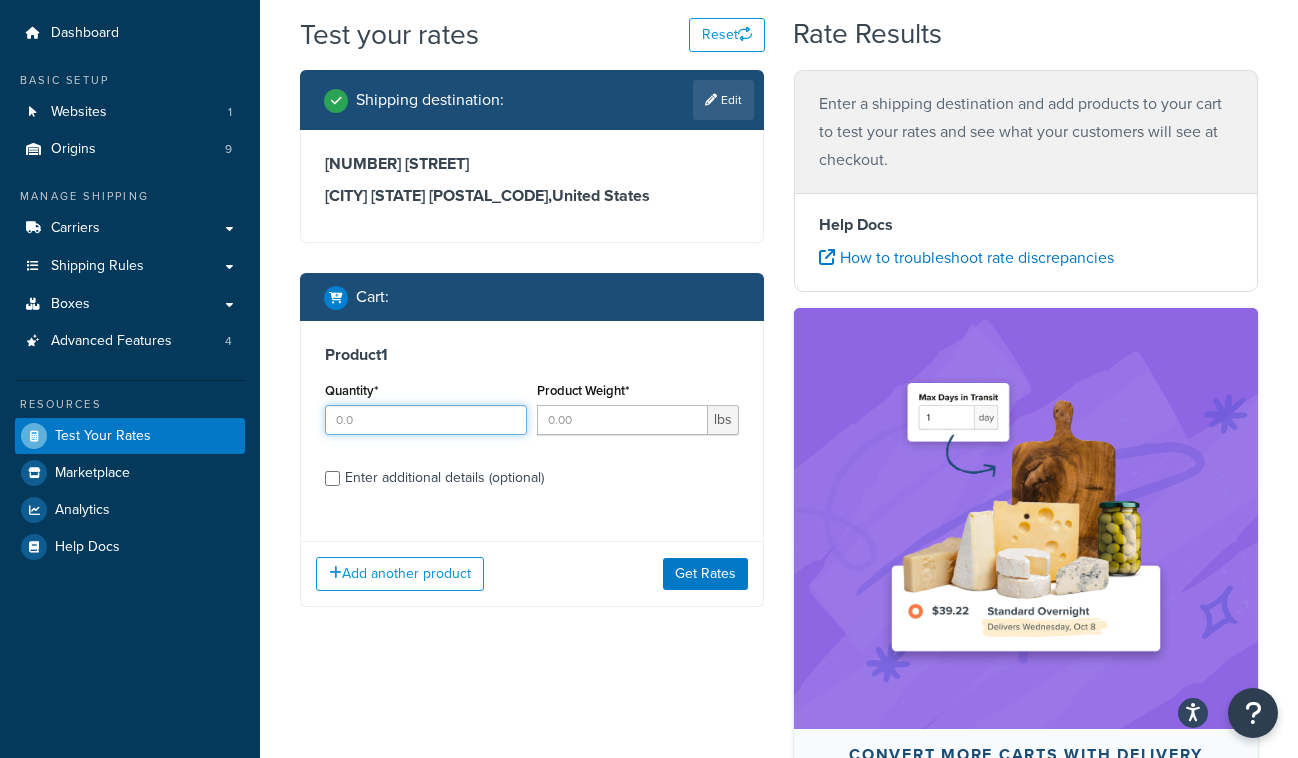 click on "Quantity*" at bounding box center (426, 420) 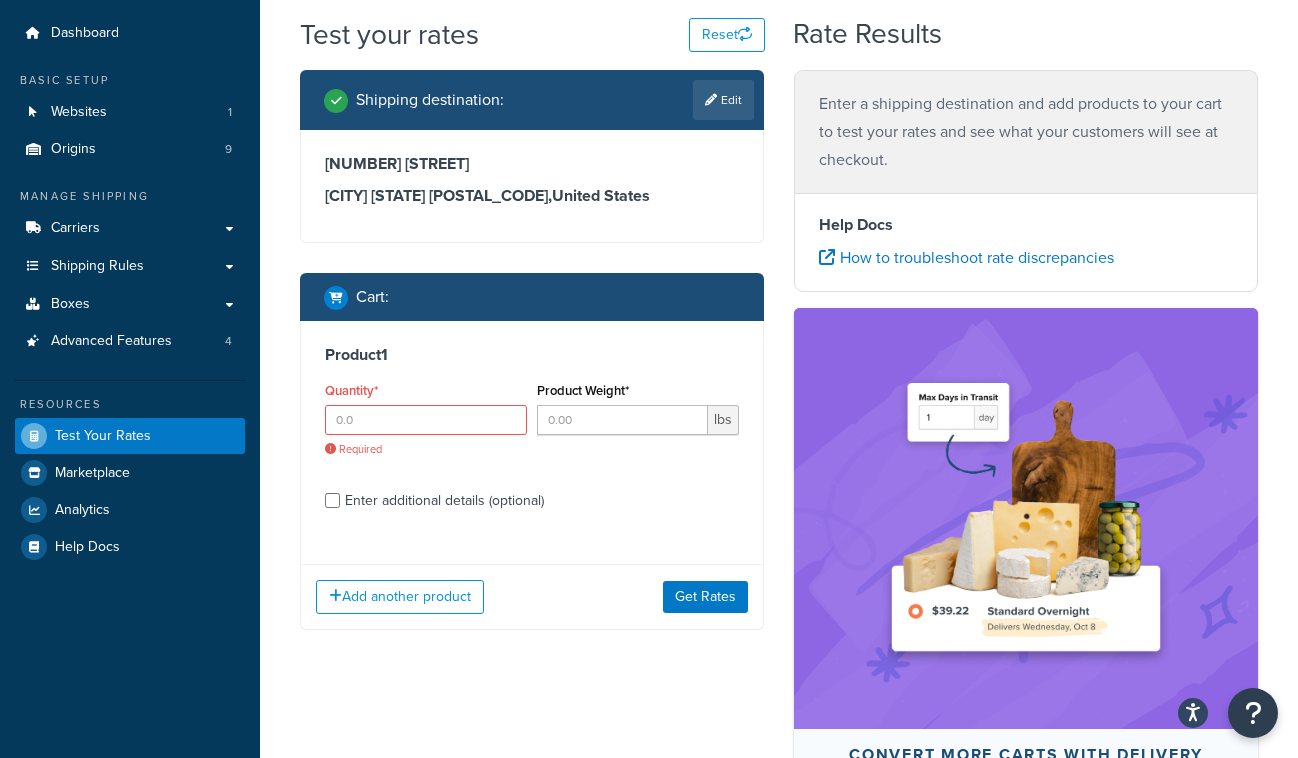 click on "Enter additional details (optional)" at bounding box center [542, 499] 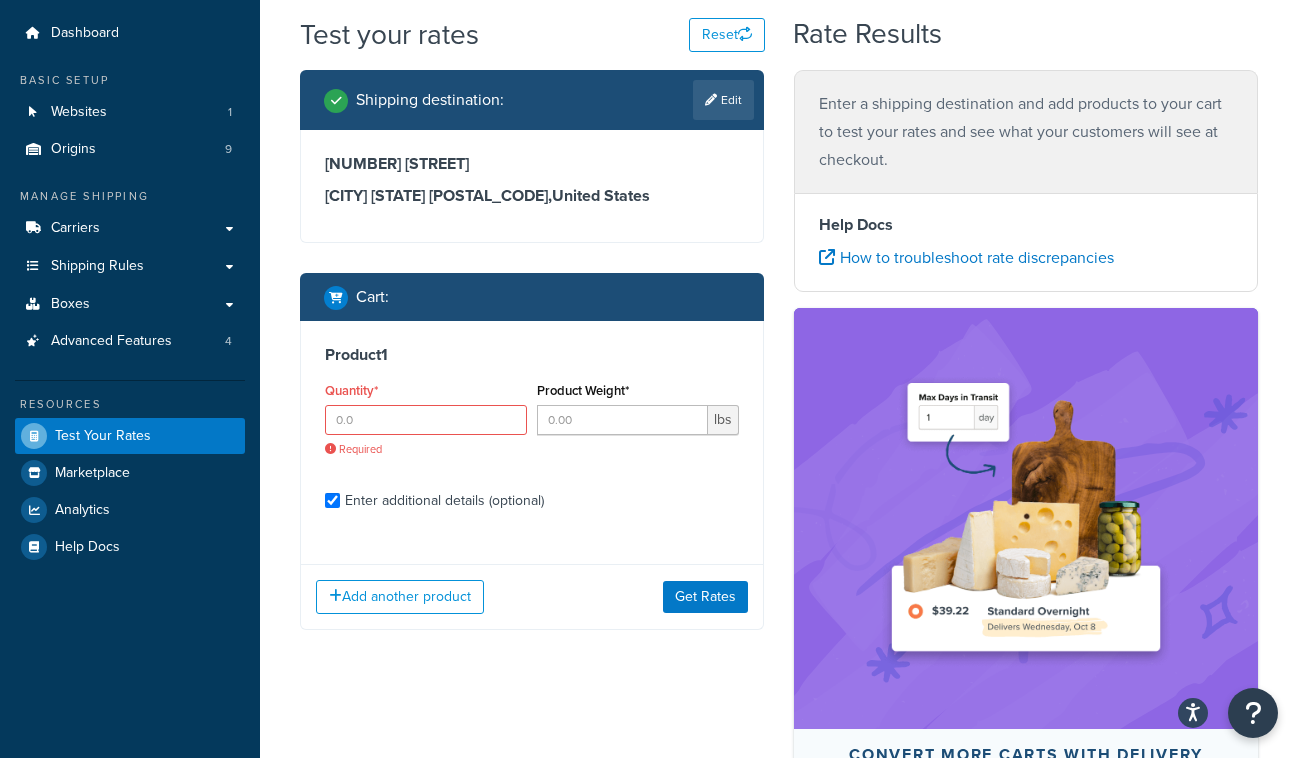 checkbox on "true" 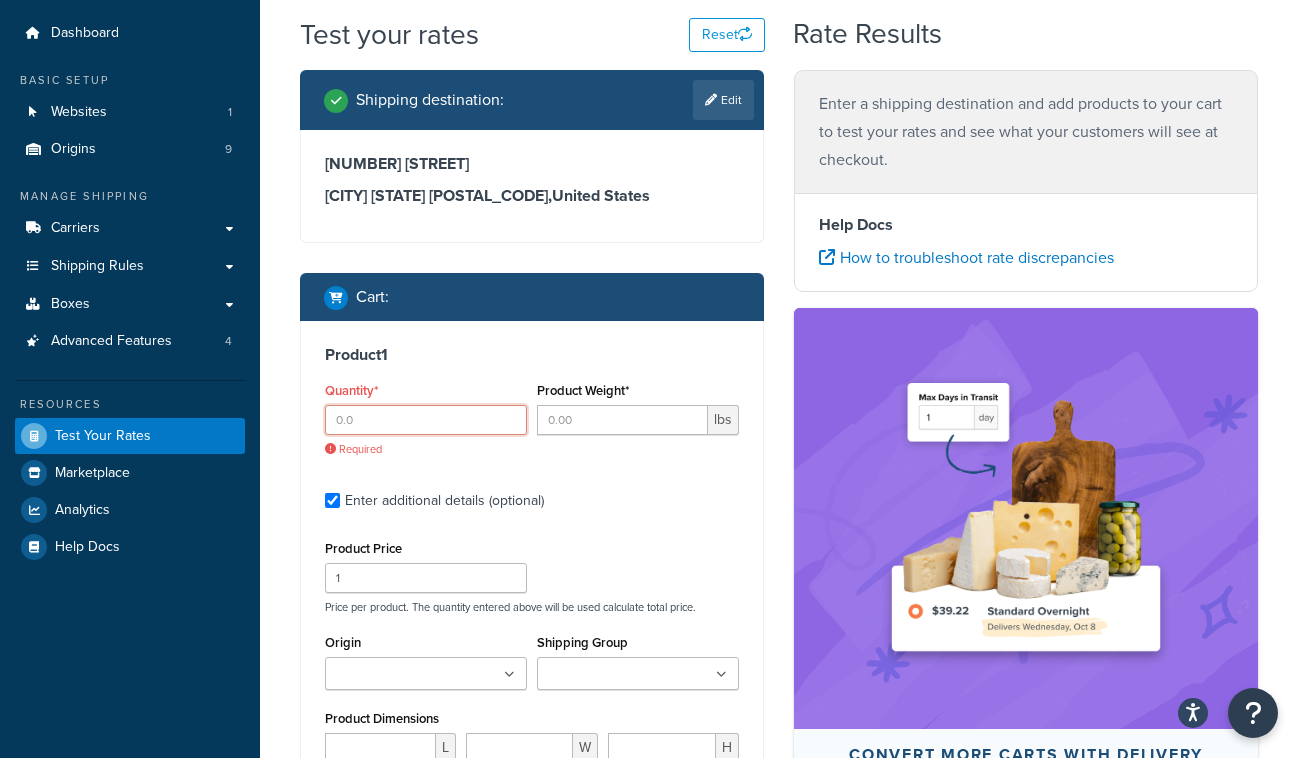 click on "Quantity*" at bounding box center (426, 420) 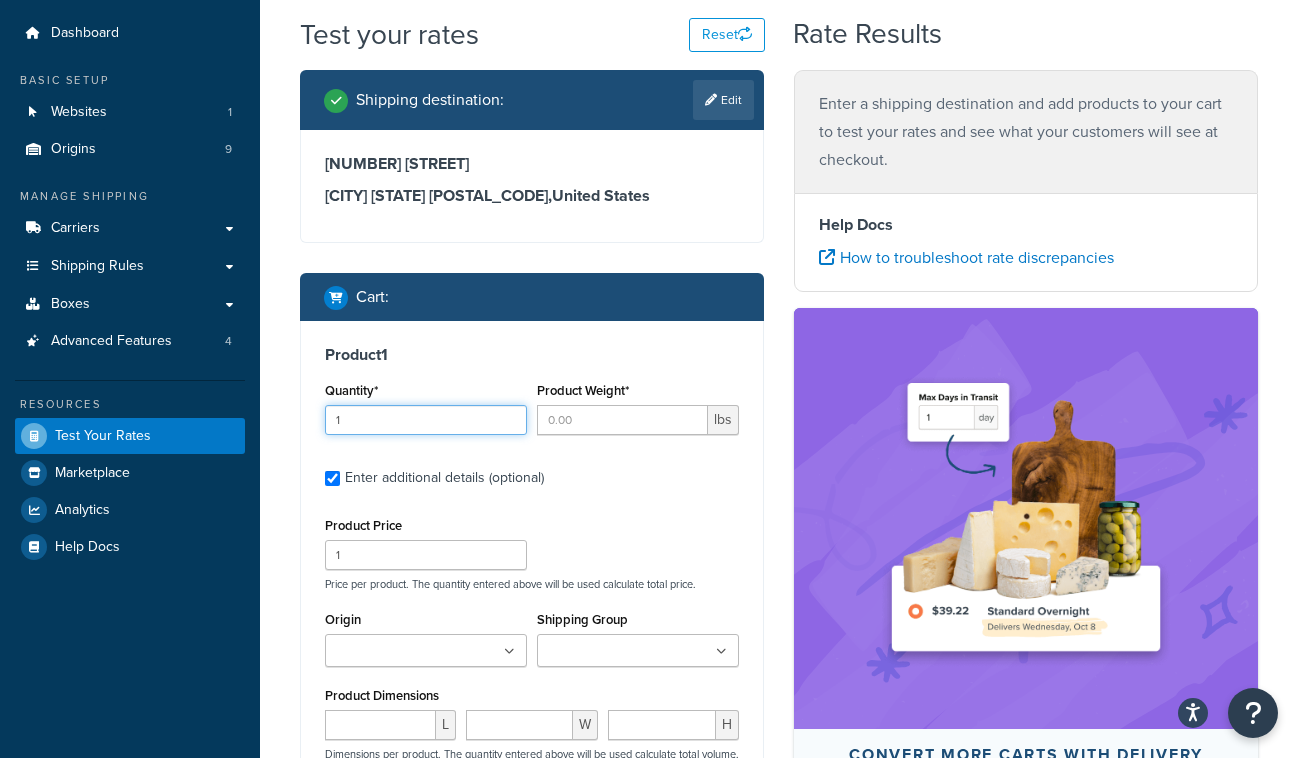 type on "1" 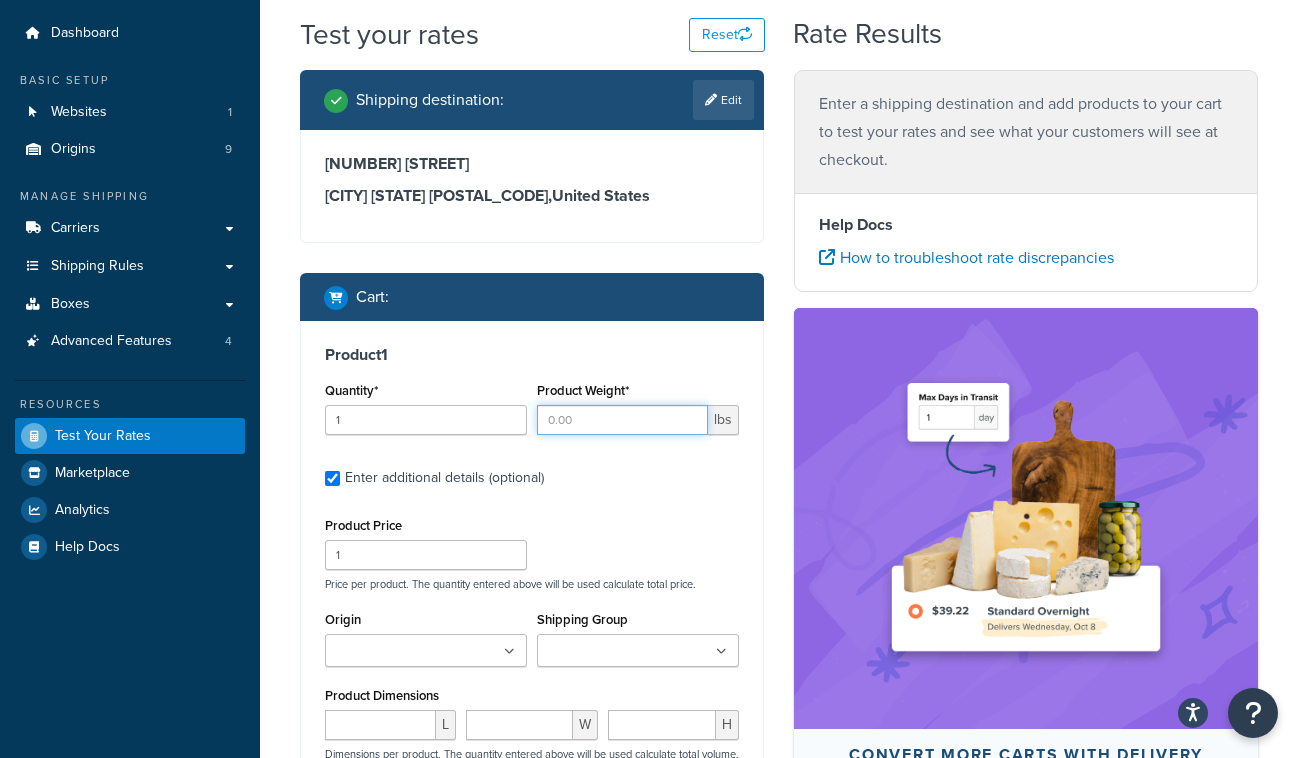 click on "Product Weight*" at bounding box center [622, 420] 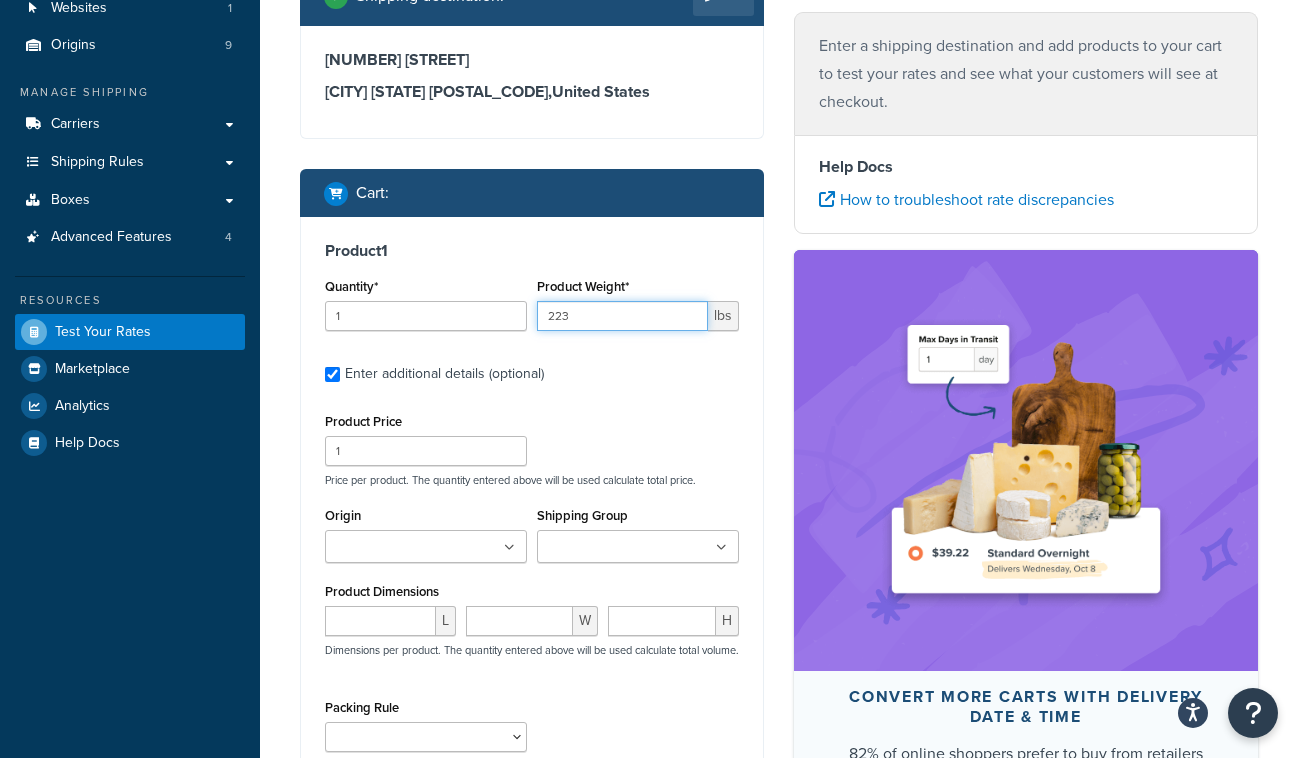 scroll, scrollTop: 163, scrollLeft: 0, axis: vertical 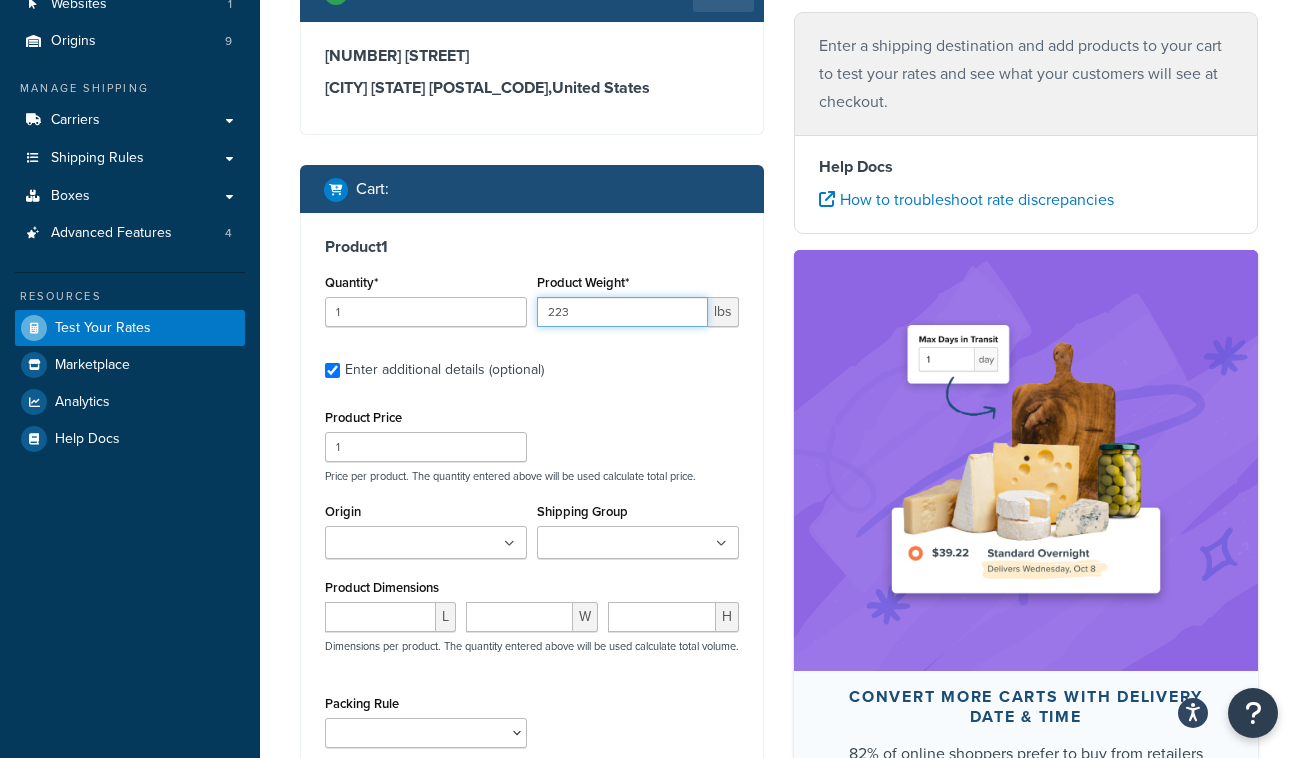 type on "223" 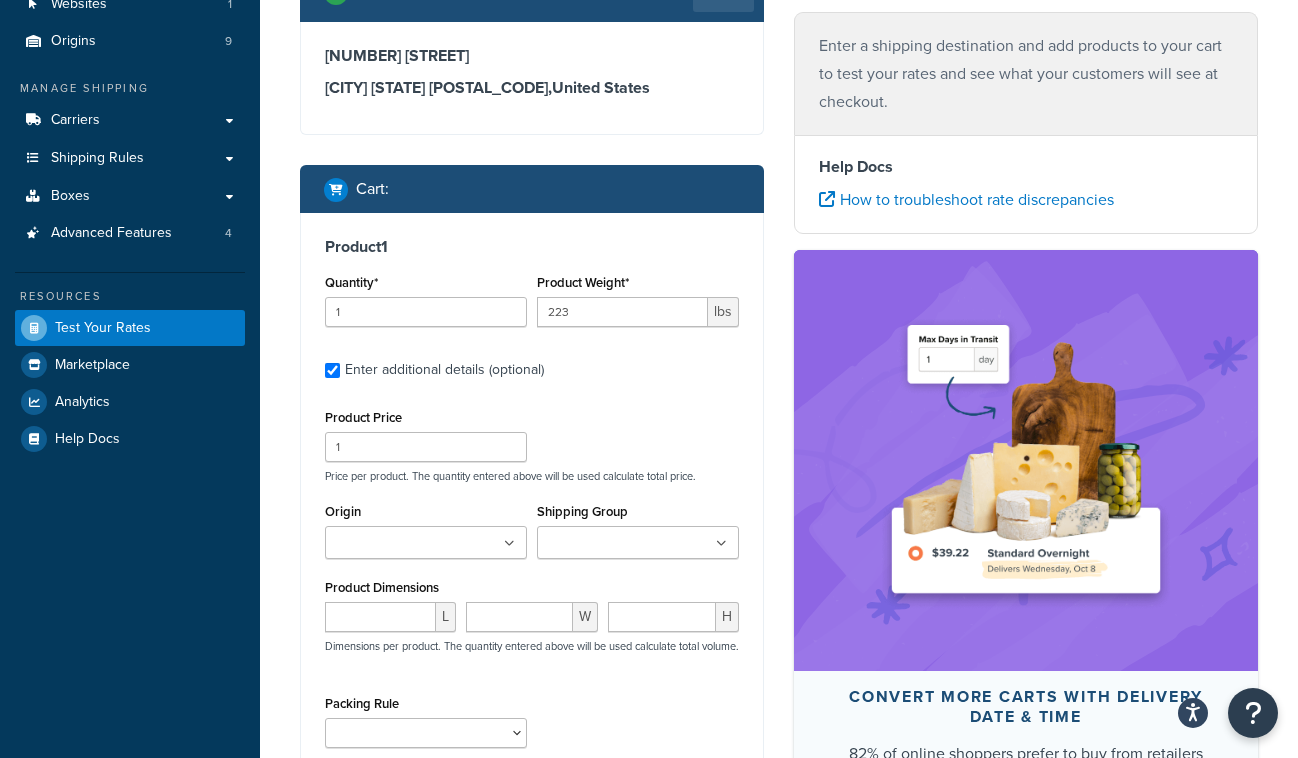 click on "Origin" at bounding box center (419, 544) 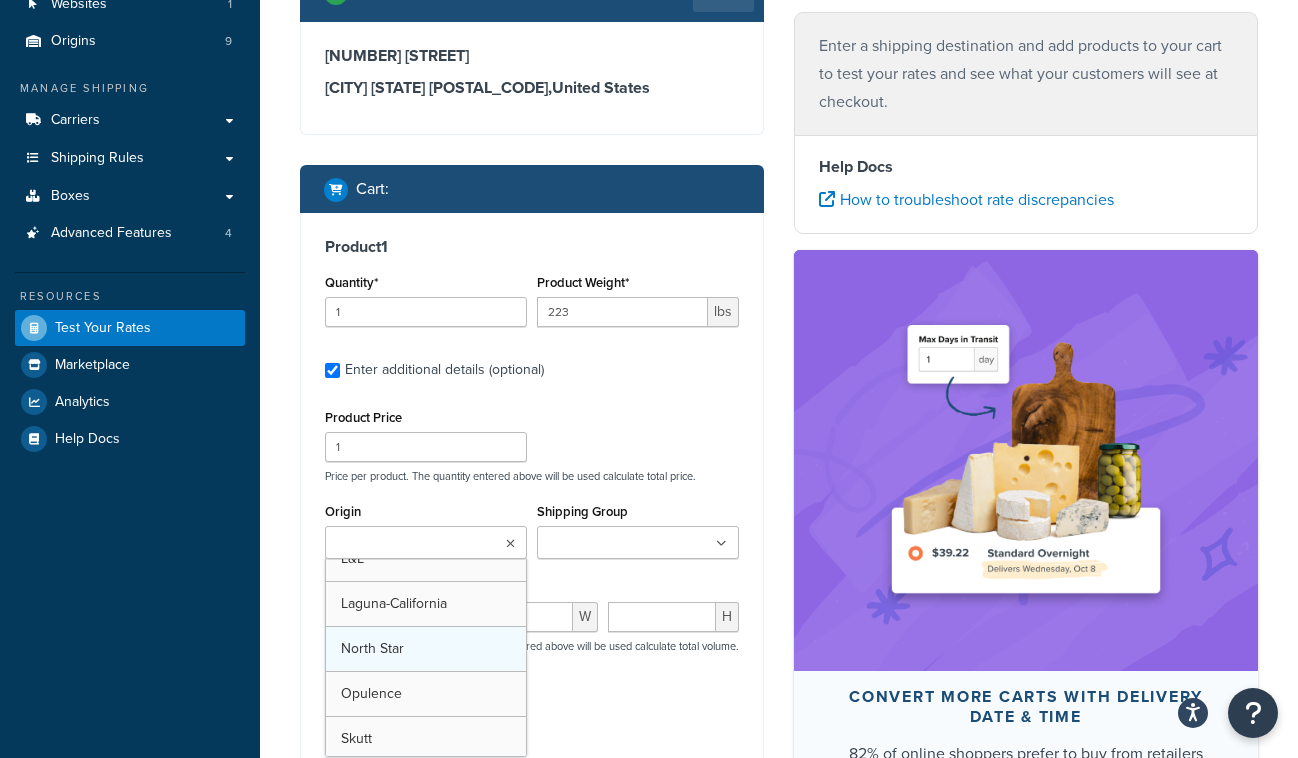 scroll, scrollTop: 161, scrollLeft: 0, axis: vertical 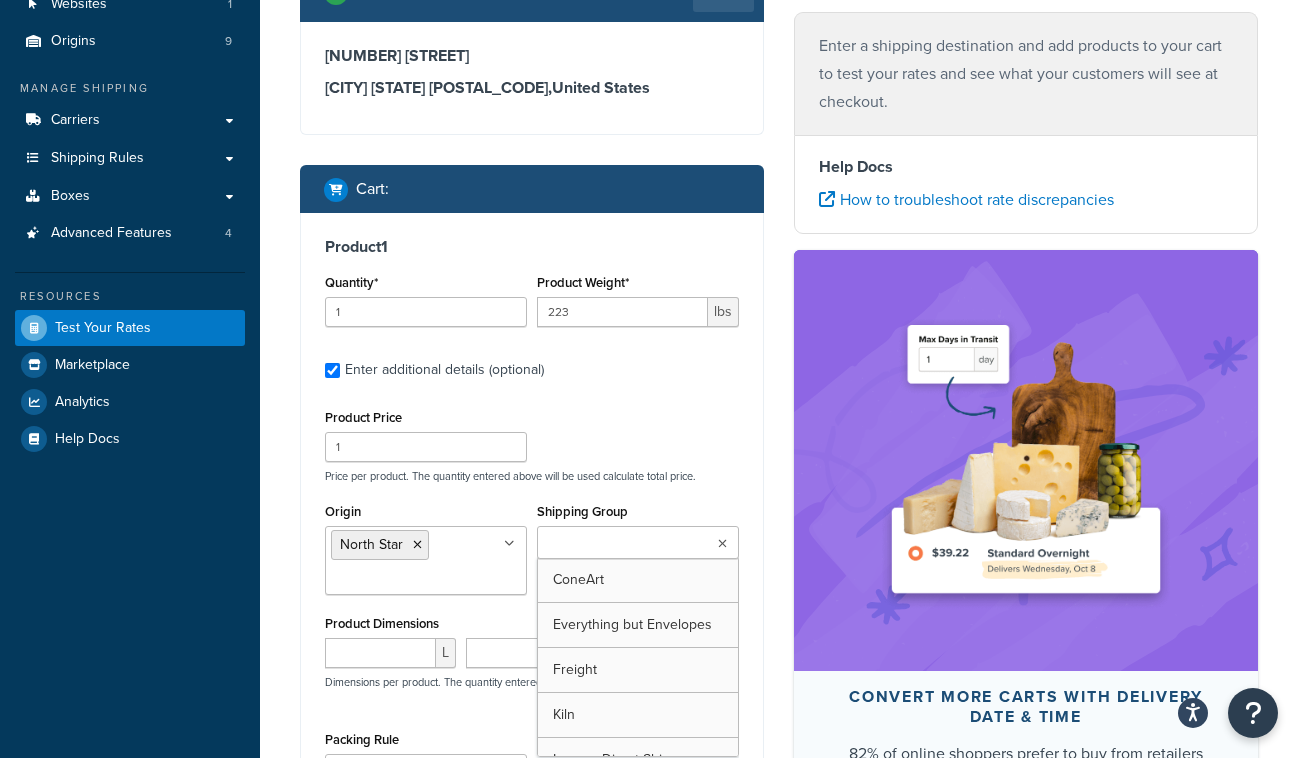 click on "Shipping Group" at bounding box center (631, 544) 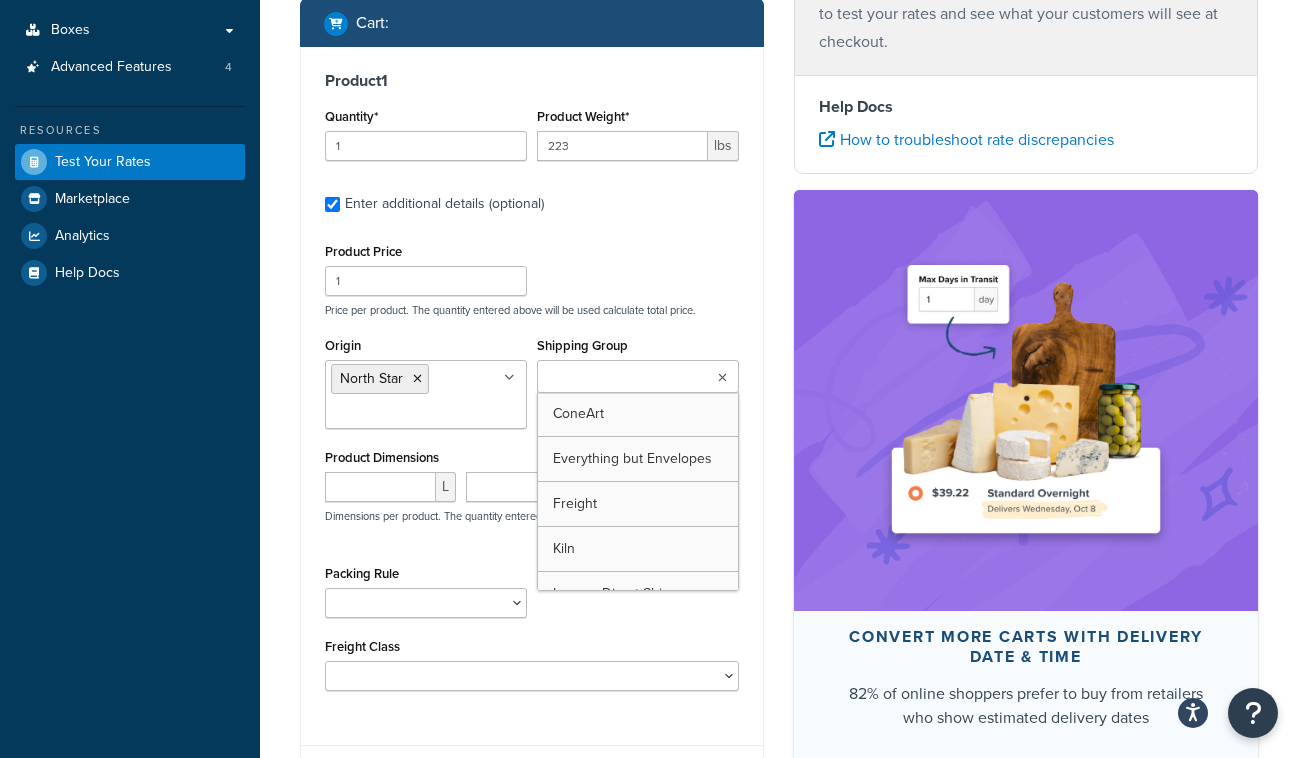 scroll, scrollTop: 346, scrollLeft: 0, axis: vertical 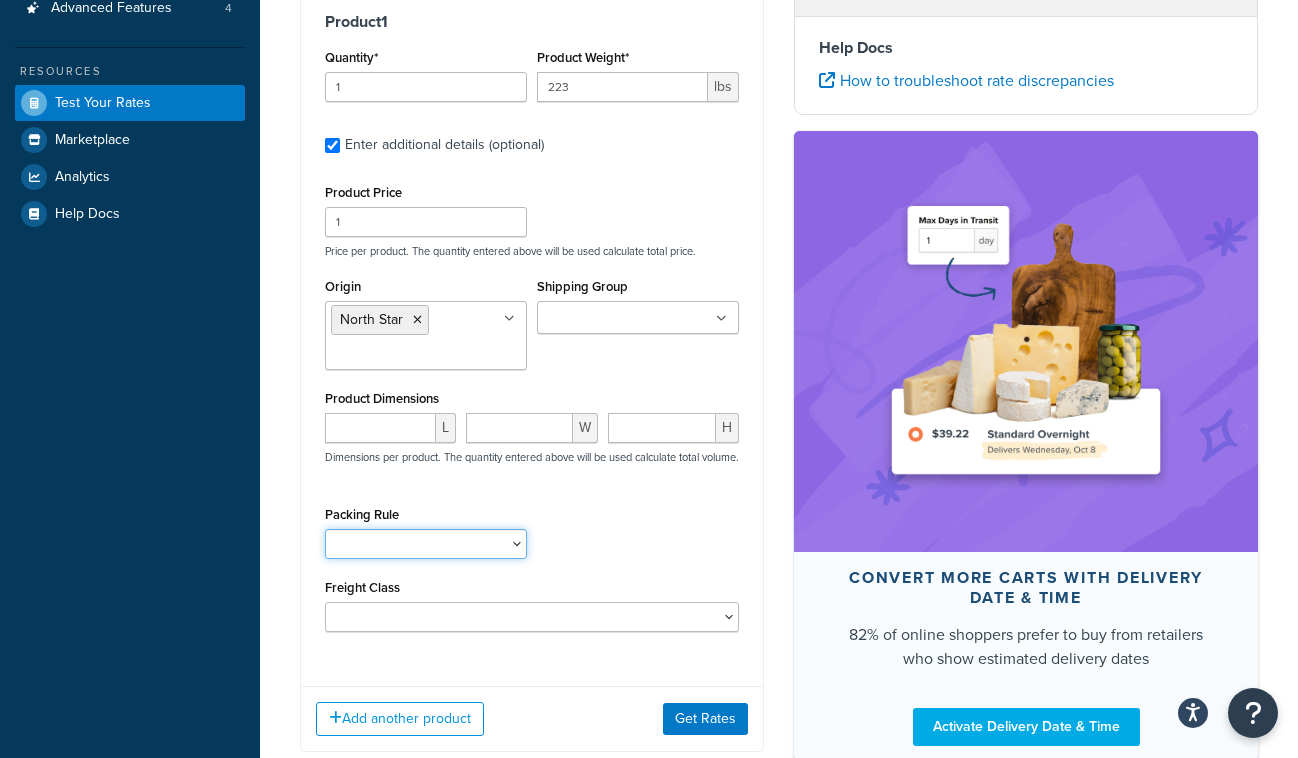 select on "74076" 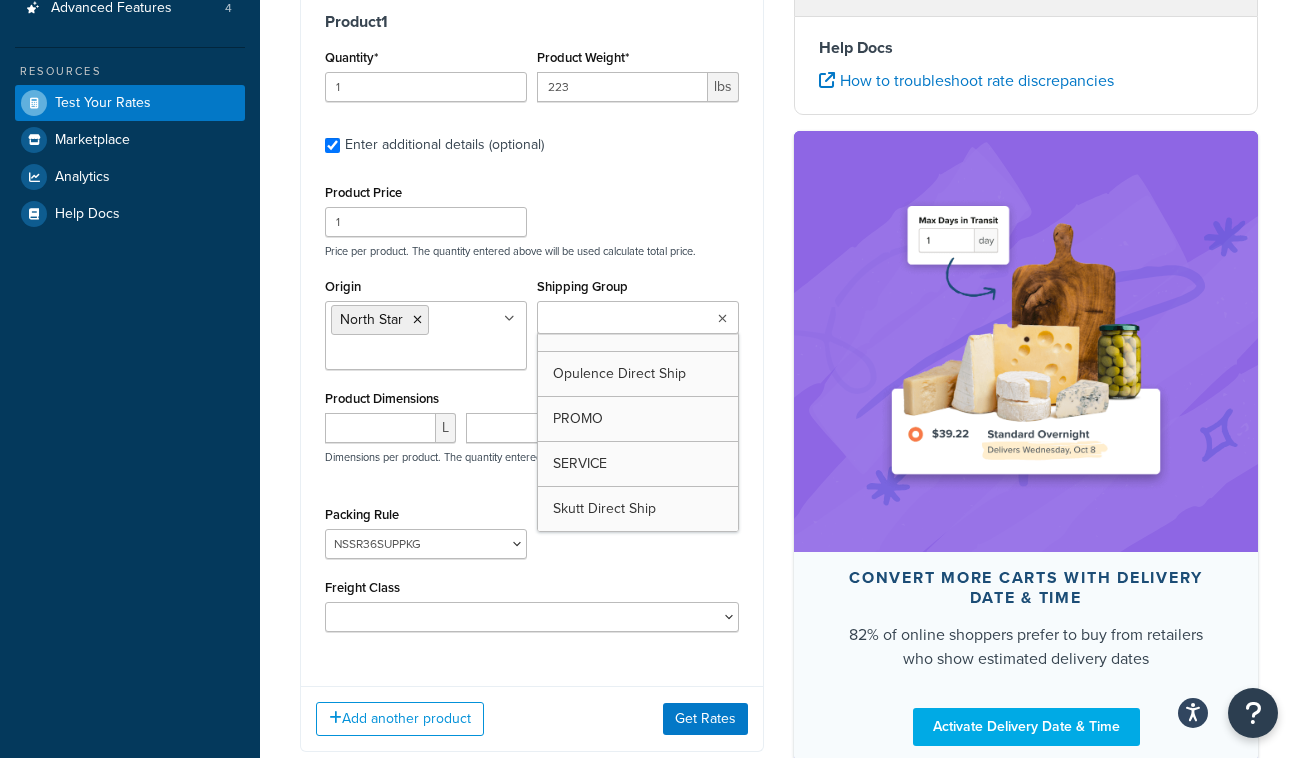 click at bounding box center [722, 319] 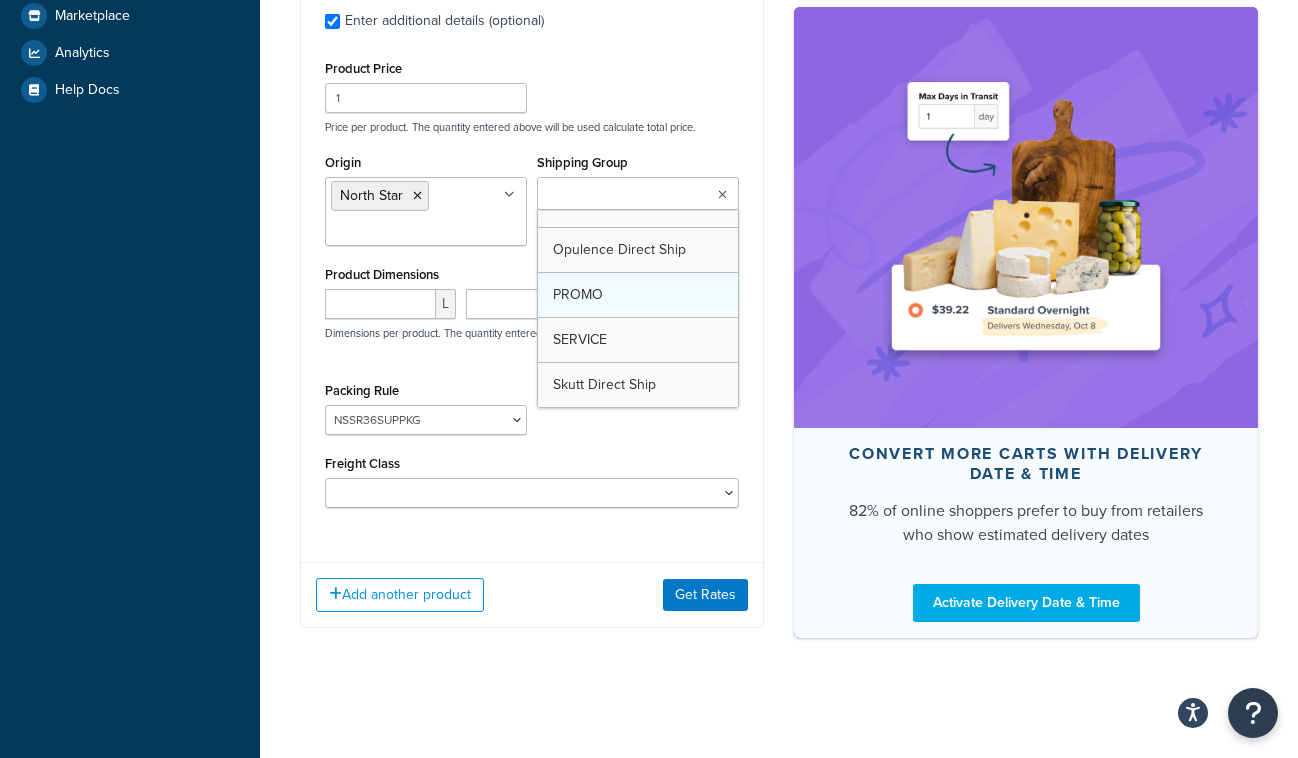 scroll, scrollTop: 520, scrollLeft: 0, axis: vertical 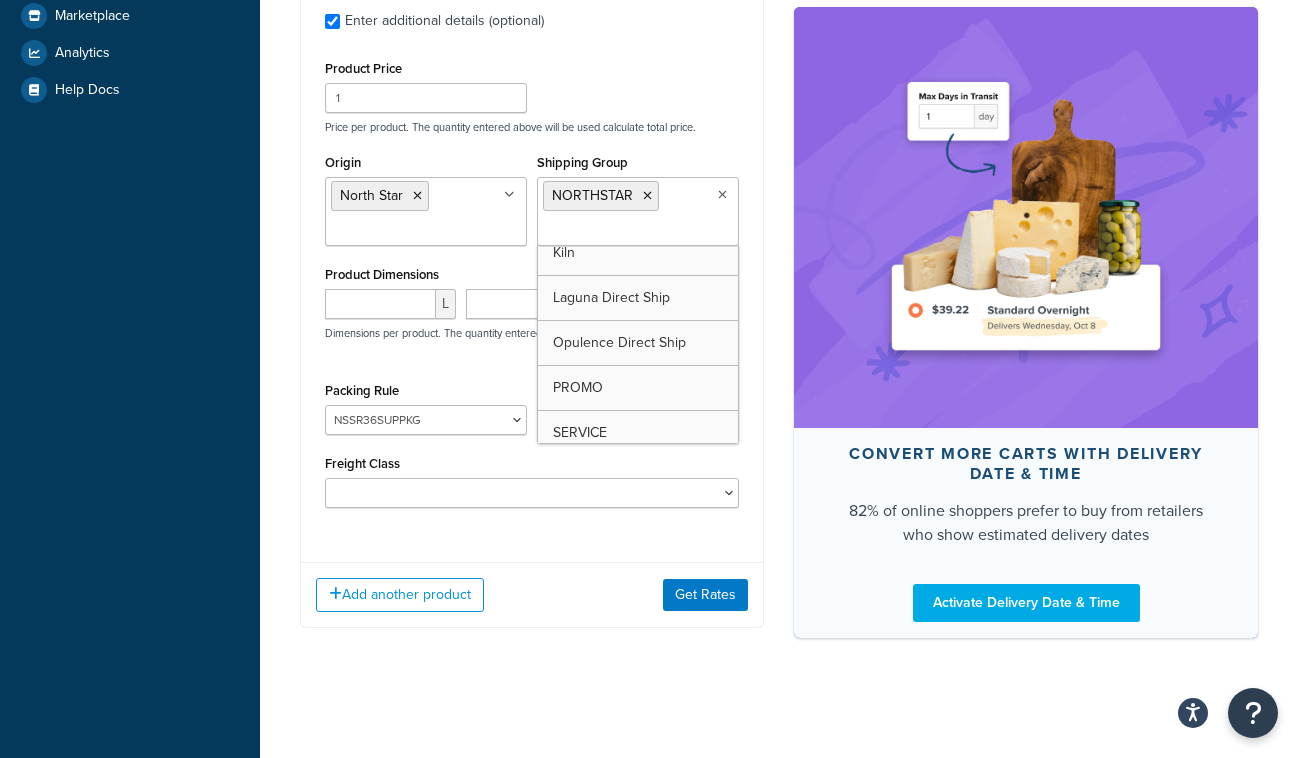 click on "Product 1 Quantity* 1 Product Weight* 223 lbs Enter additional details (optional) Product Price 1 Price per product. The quantity entered above will be used calculate total price. Origin North Star AMACO/brent BGEC BGEC special orders Coyote L&L Laguna-California Opulence Skutt Shipping Group NORTHSTAR ConeArt Everything but Envelopes Freight Kiln Laguna Direct Ship Opulence Direct Ship PROMO SERVICE Skutt Direct Ship Product Dimensions L W H Dimensions per product. The quantity entered above will be used calculate total volume. Packing Rule Amaco Gallon DG Bat System everything but envelopes FedExONELG Giffin Jiffy HS3 KSCLAY NSSR18P NSSR24STDPKG NSSR24STDPOLARIS NSSR24SUPPKG NSSR30SIRIUS NSSR30STDPKG NSSR30SUPPKG NSSR36SUPER NSSR36SUPPKG Plaster mold Raku Kiln Ventsure Freight Class 50 55 60 65 70 77.5 85 92.5 100 110 125 150 175 200 250 300 400 500" at bounding box center [532, 205] 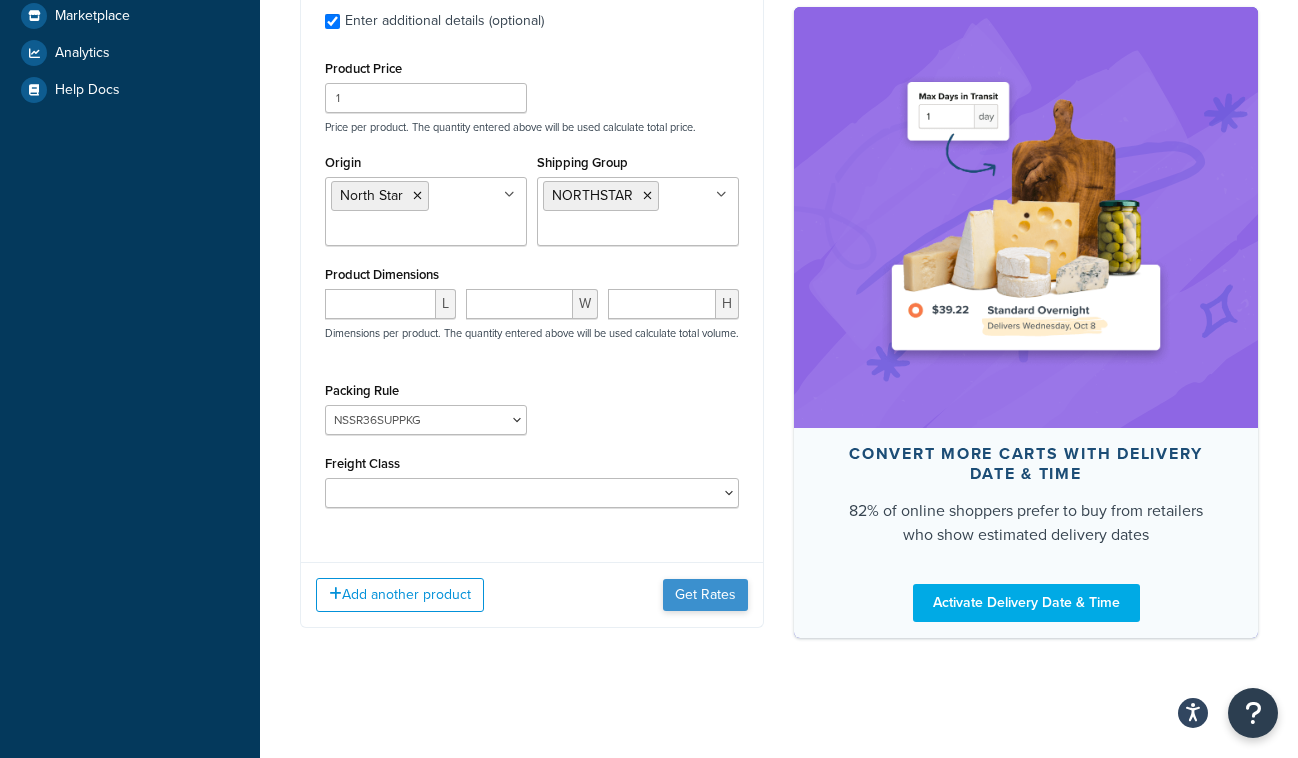click on "Get Rates" at bounding box center [705, 595] 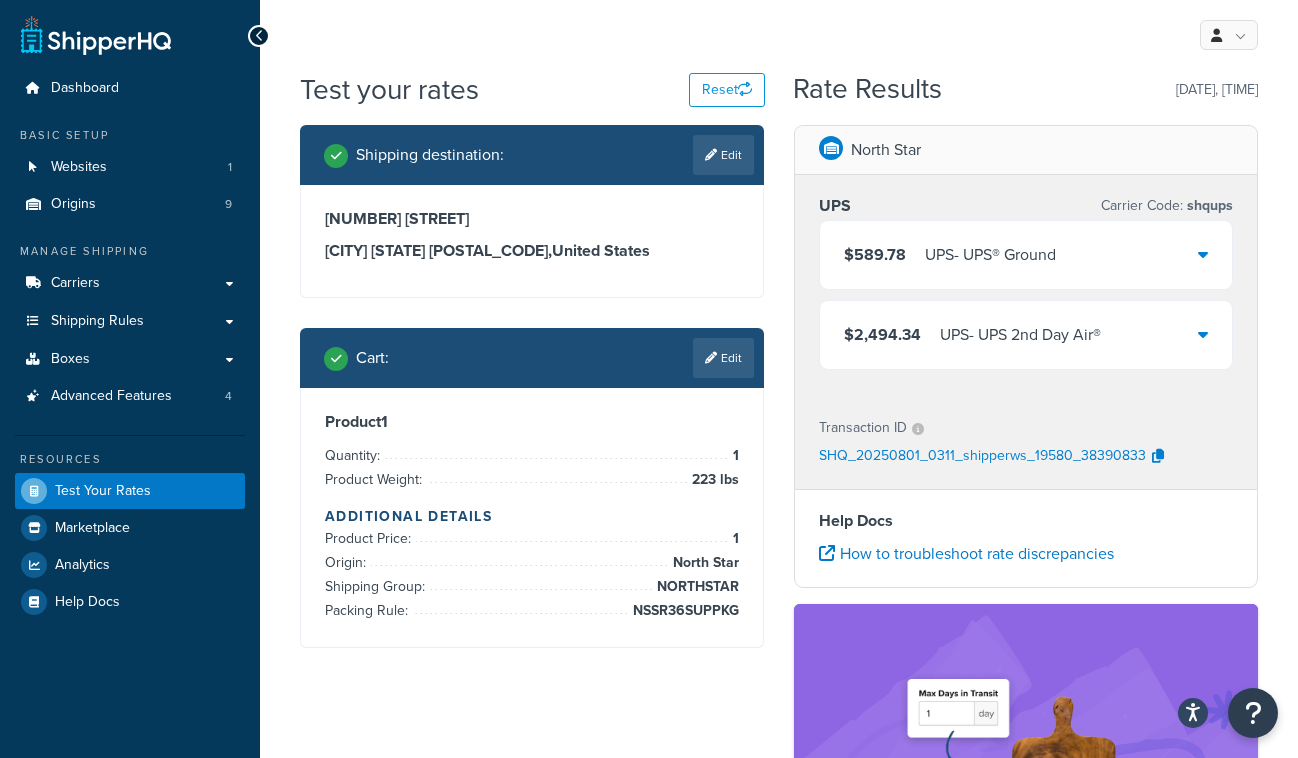 scroll, scrollTop: 0, scrollLeft: 0, axis: both 